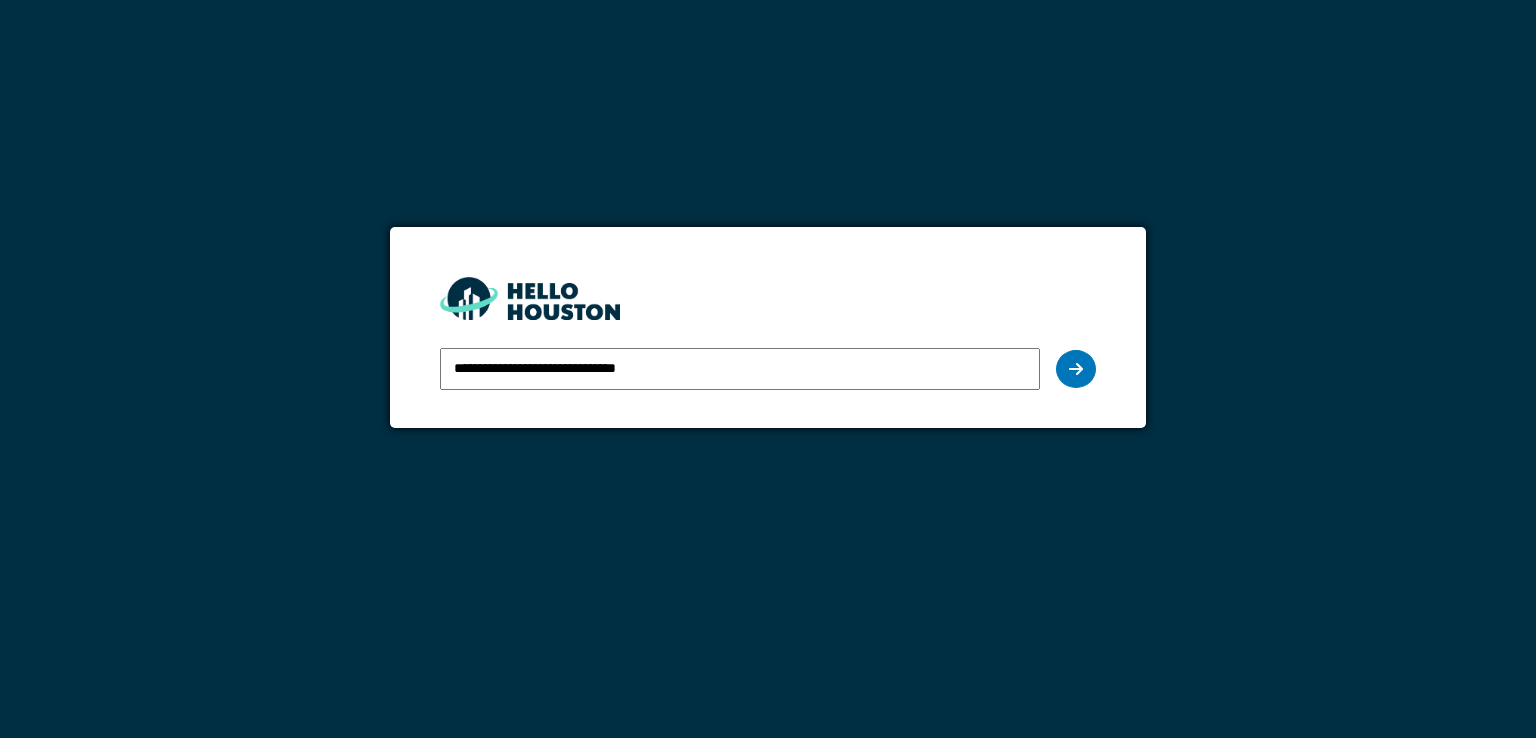 scroll, scrollTop: 0, scrollLeft: 0, axis: both 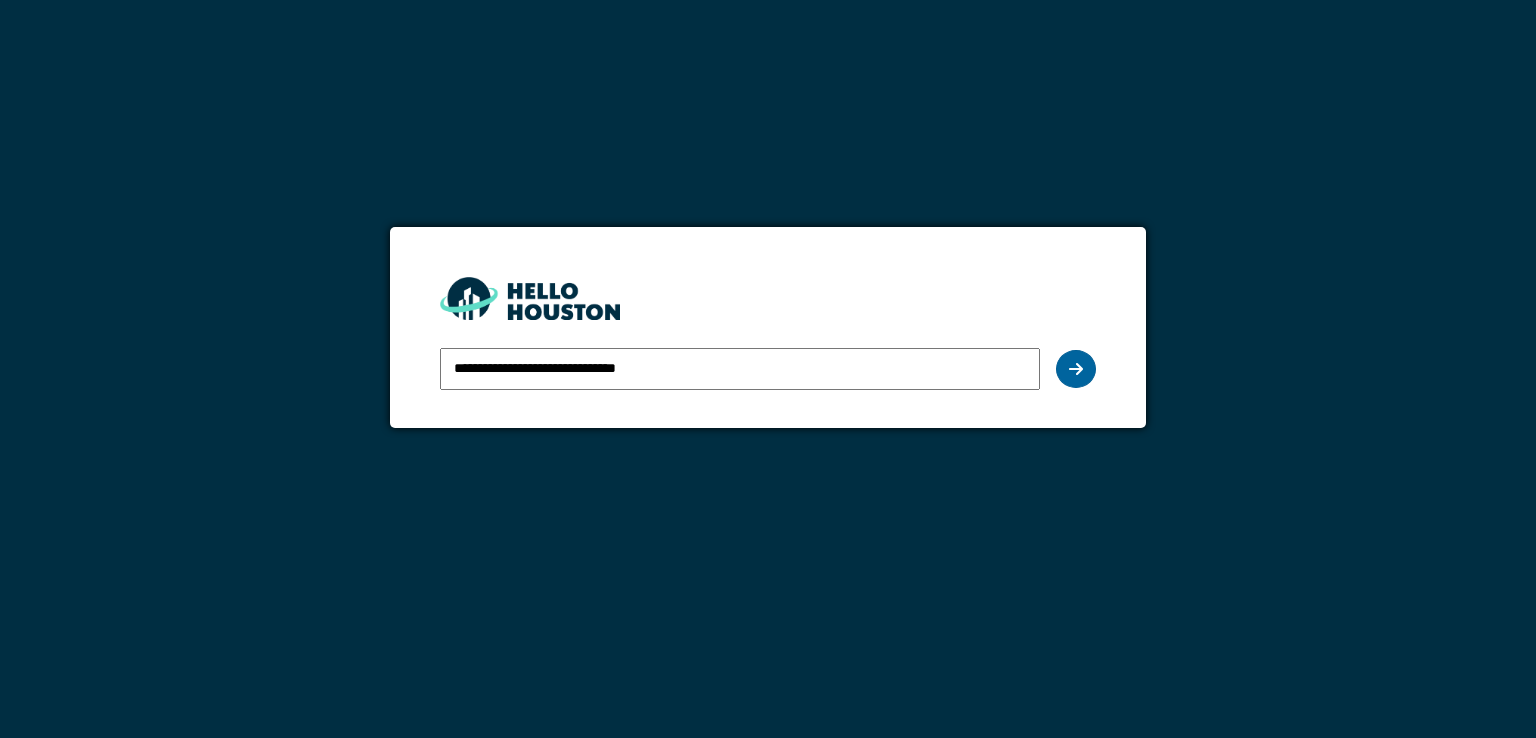 click at bounding box center (1076, 369) 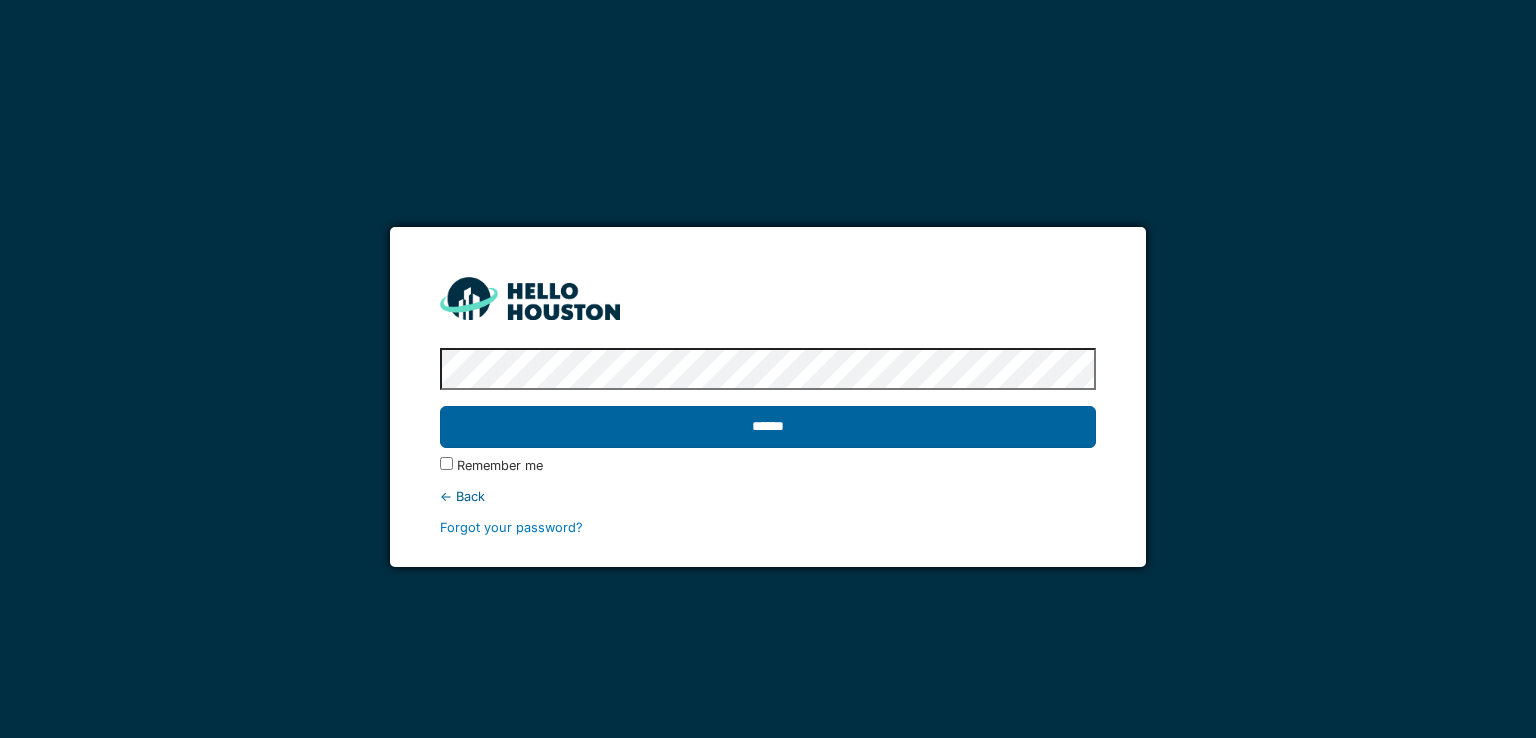 click on "******" at bounding box center [767, 427] 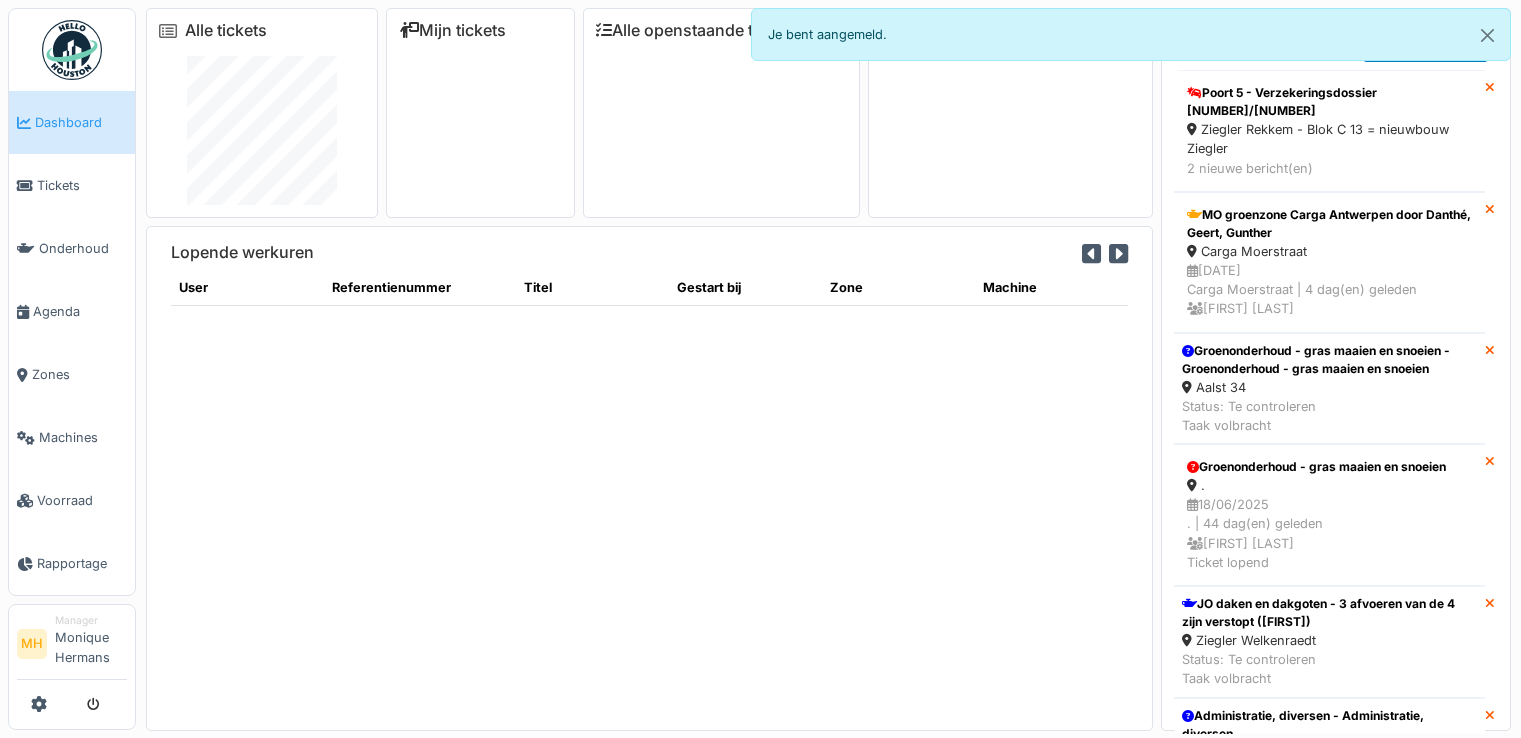 scroll, scrollTop: 0, scrollLeft: 0, axis: both 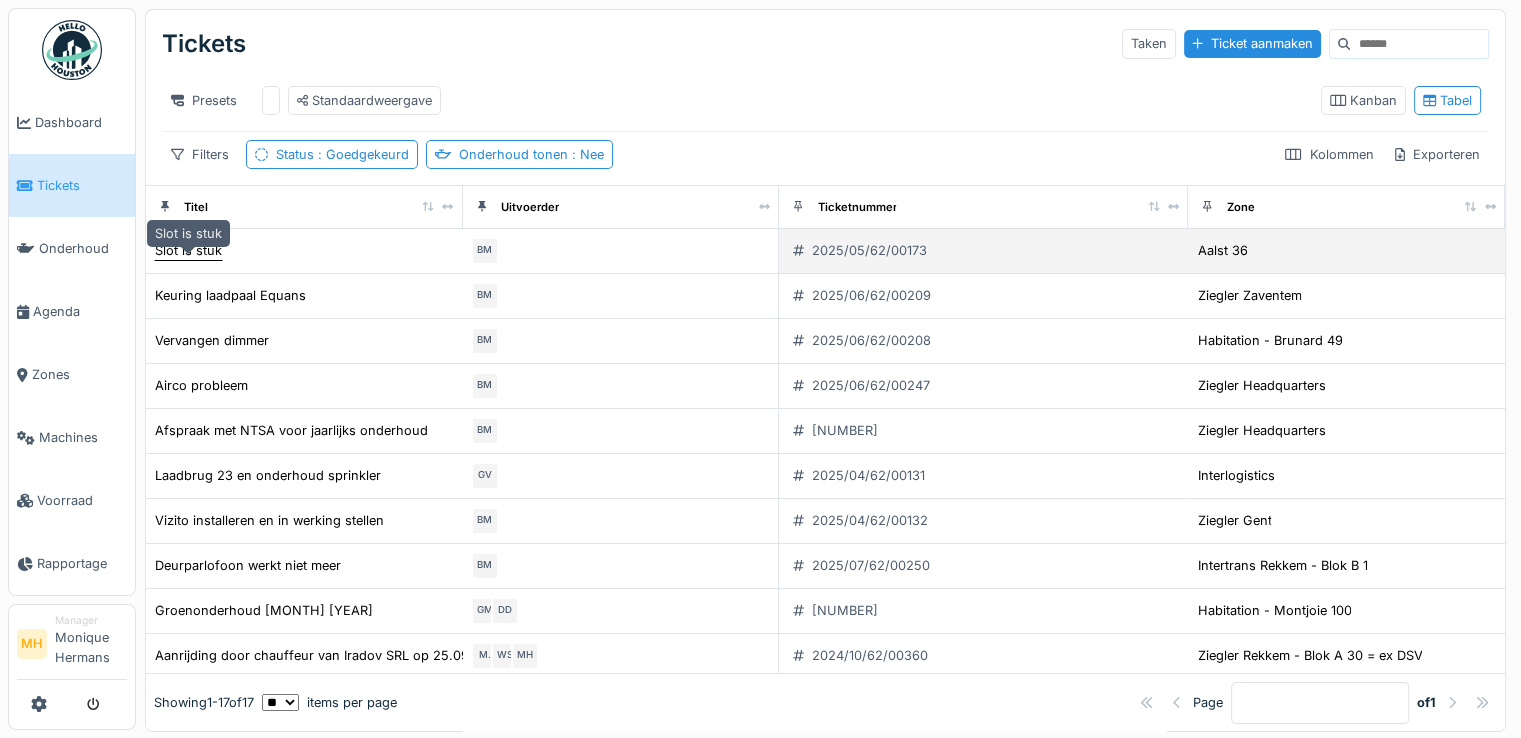 click on "Slot is stuk" at bounding box center [188, 250] 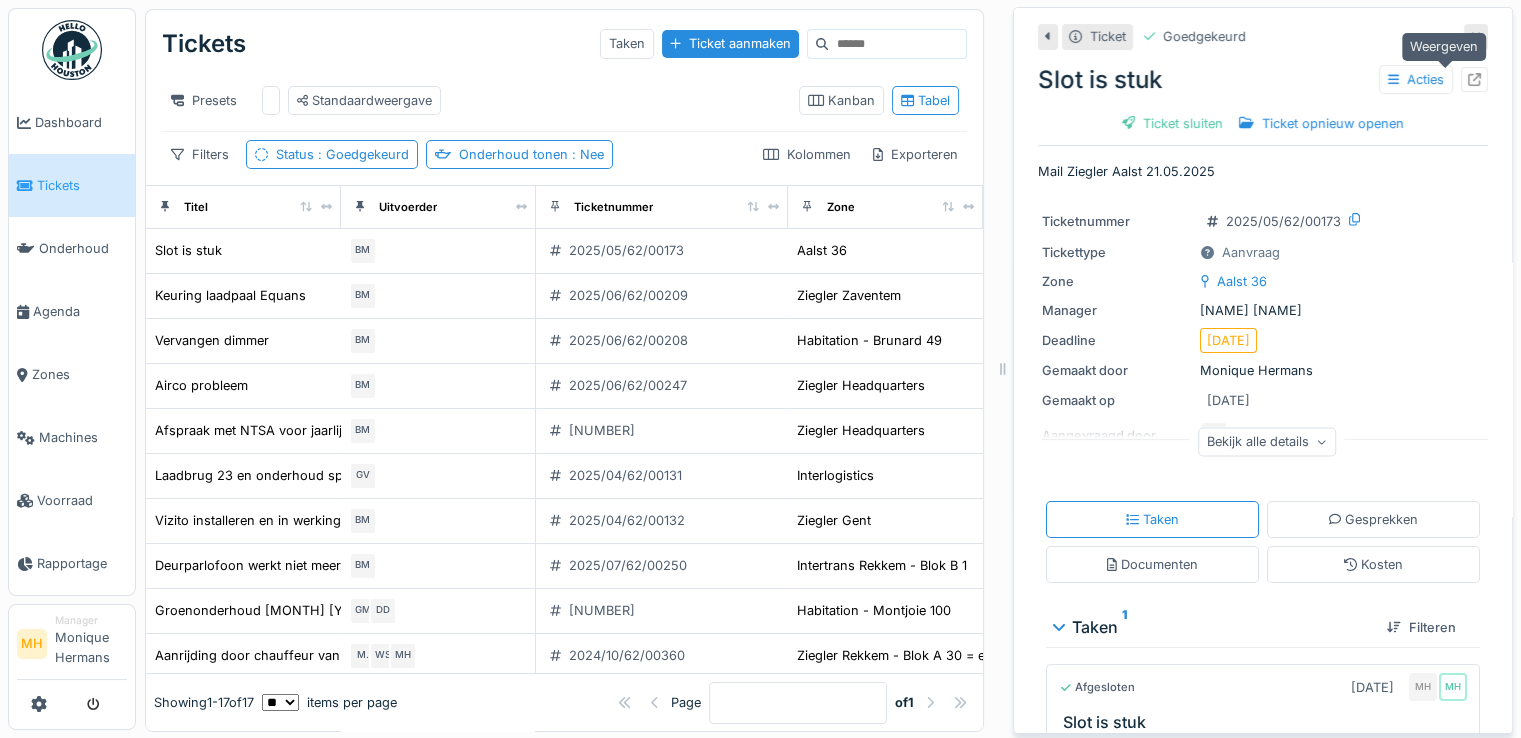 click 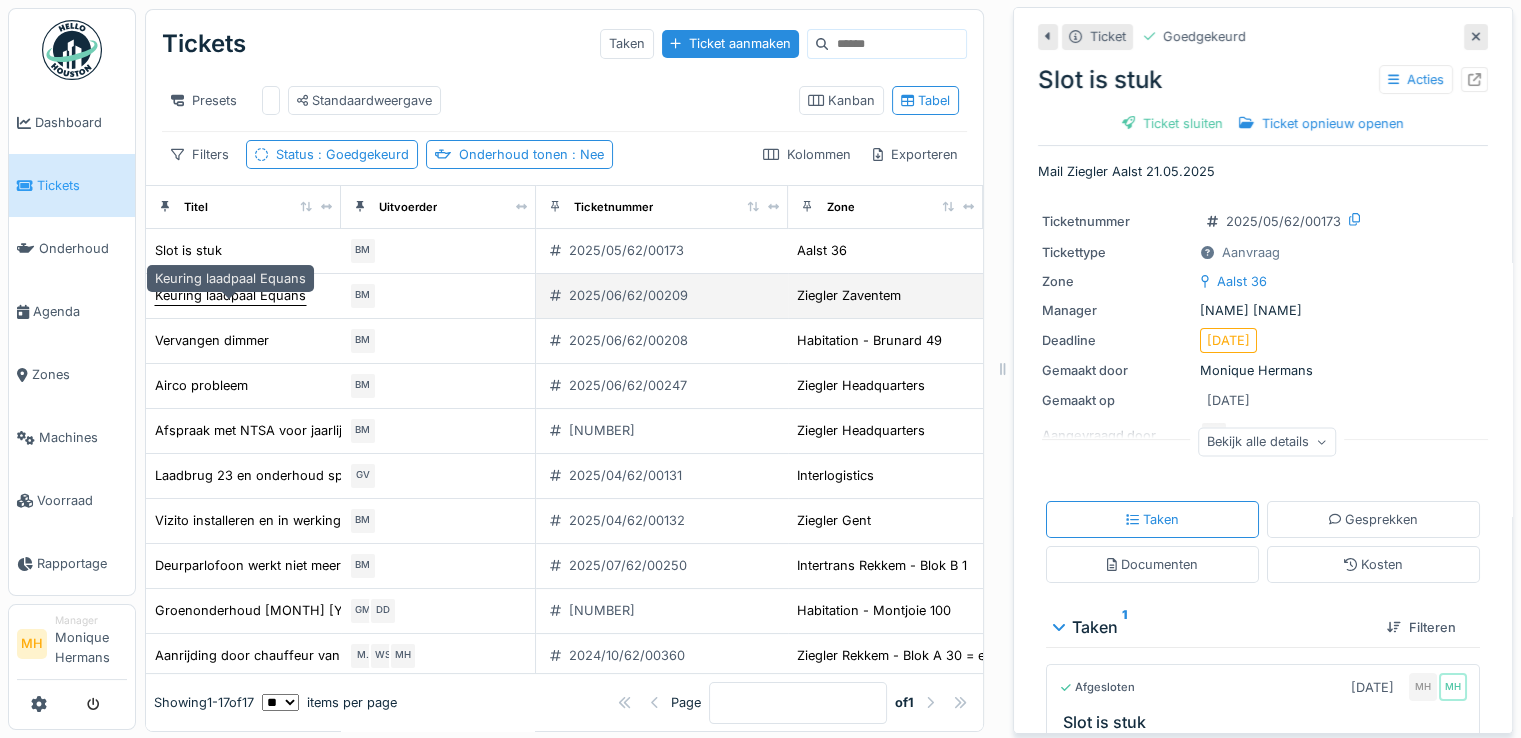 click on "Keuring laadpaal Equans" at bounding box center [230, 295] 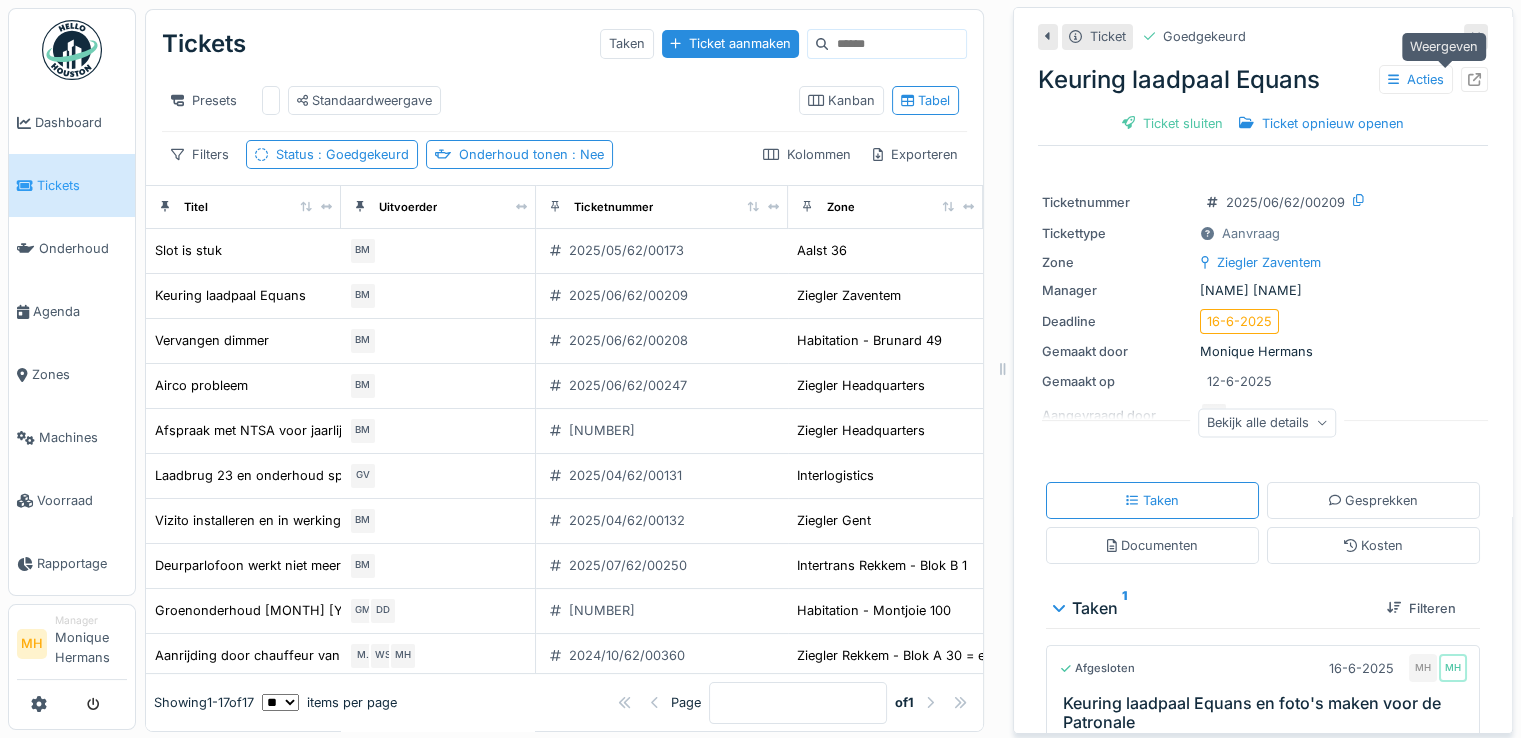 click at bounding box center [1474, 79] 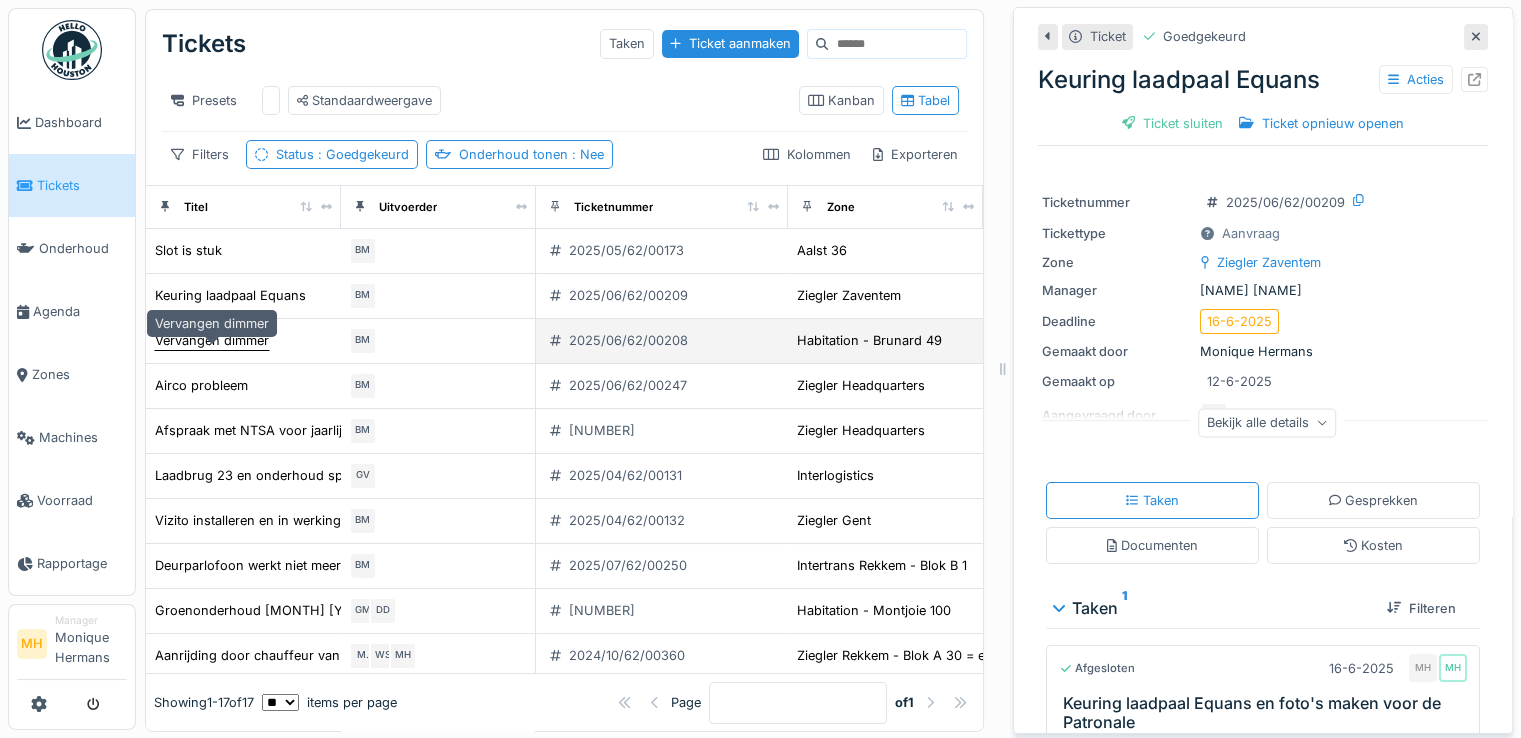 click on "Vervangen dimmer" at bounding box center [212, 340] 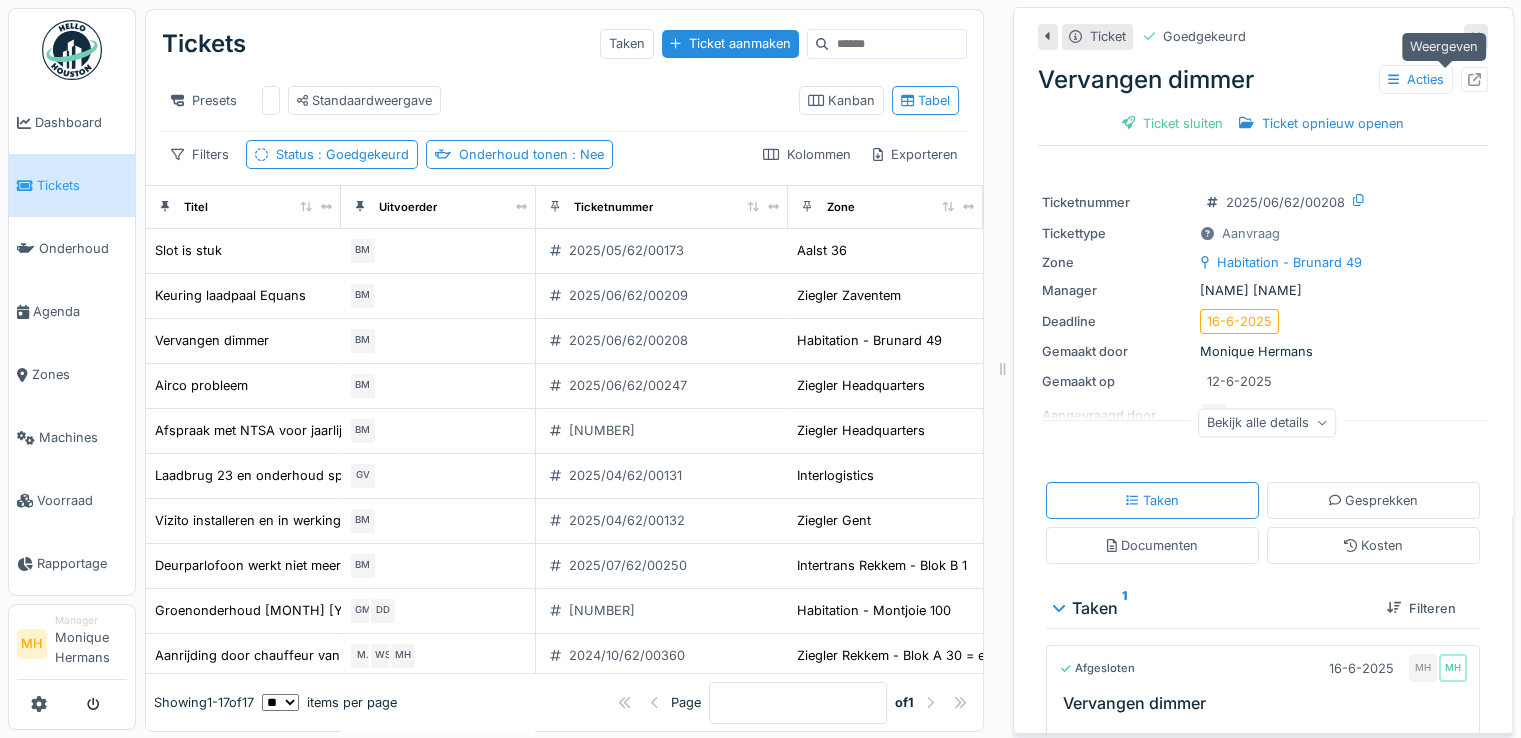 click 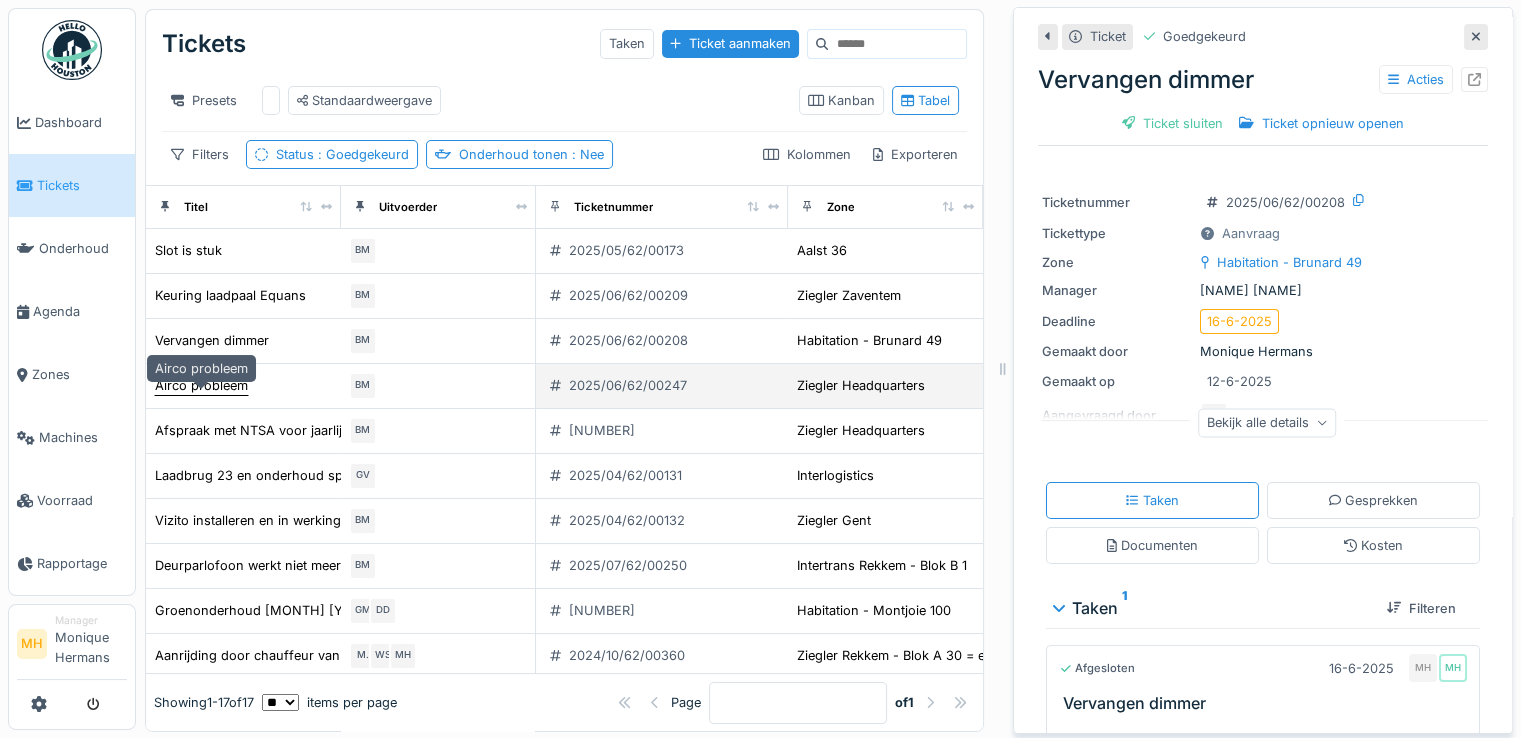 click on "Airco probleem" at bounding box center (201, 385) 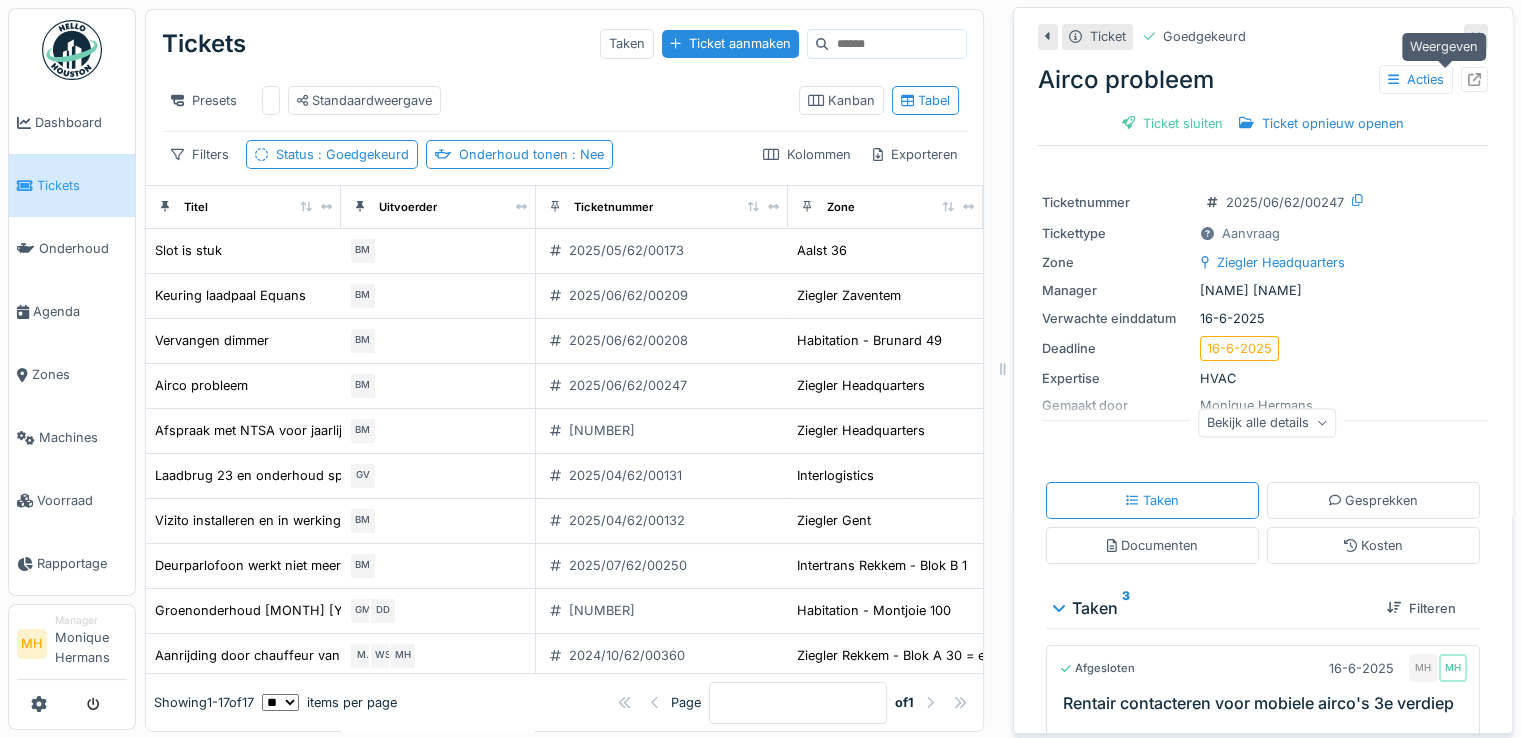 click 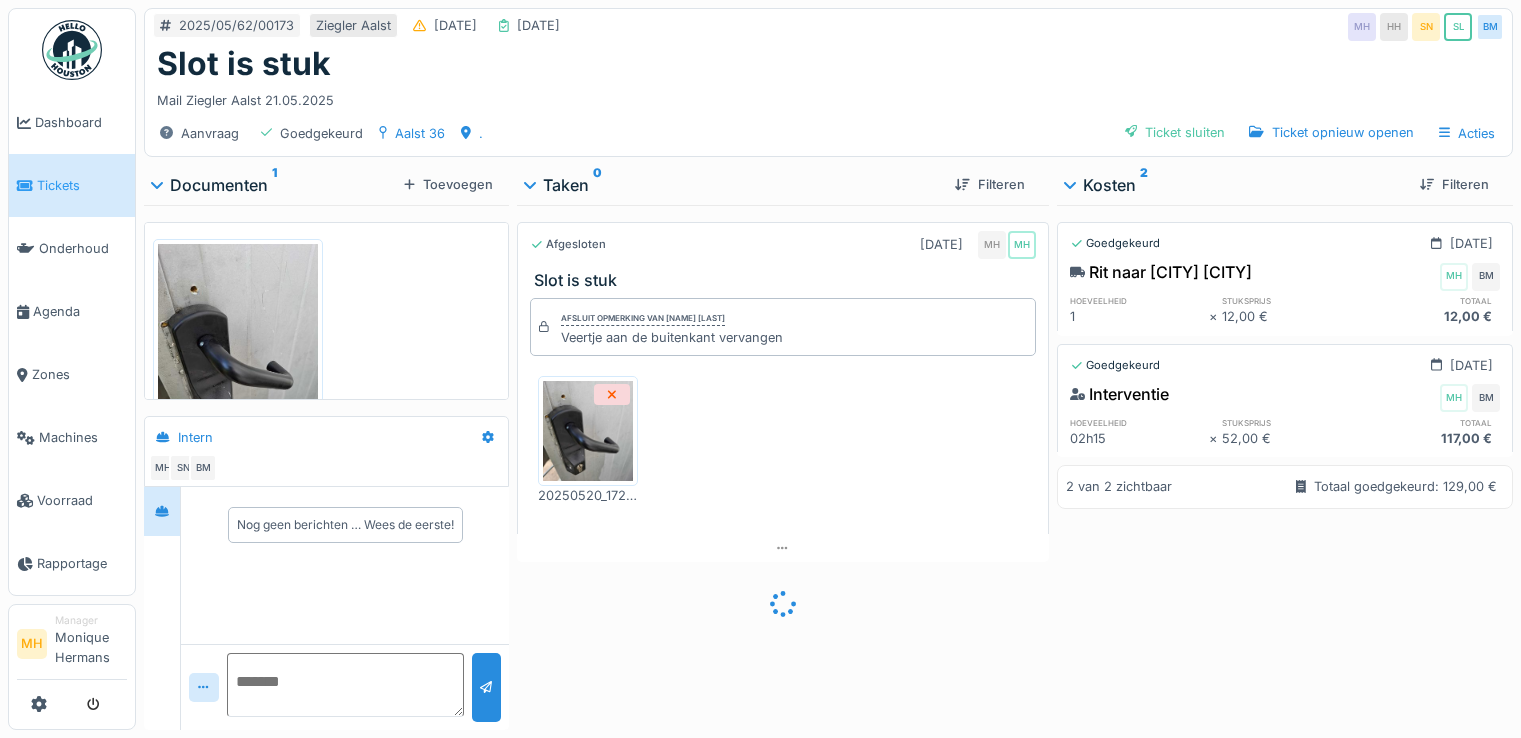 scroll, scrollTop: 0, scrollLeft: 0, axis: both 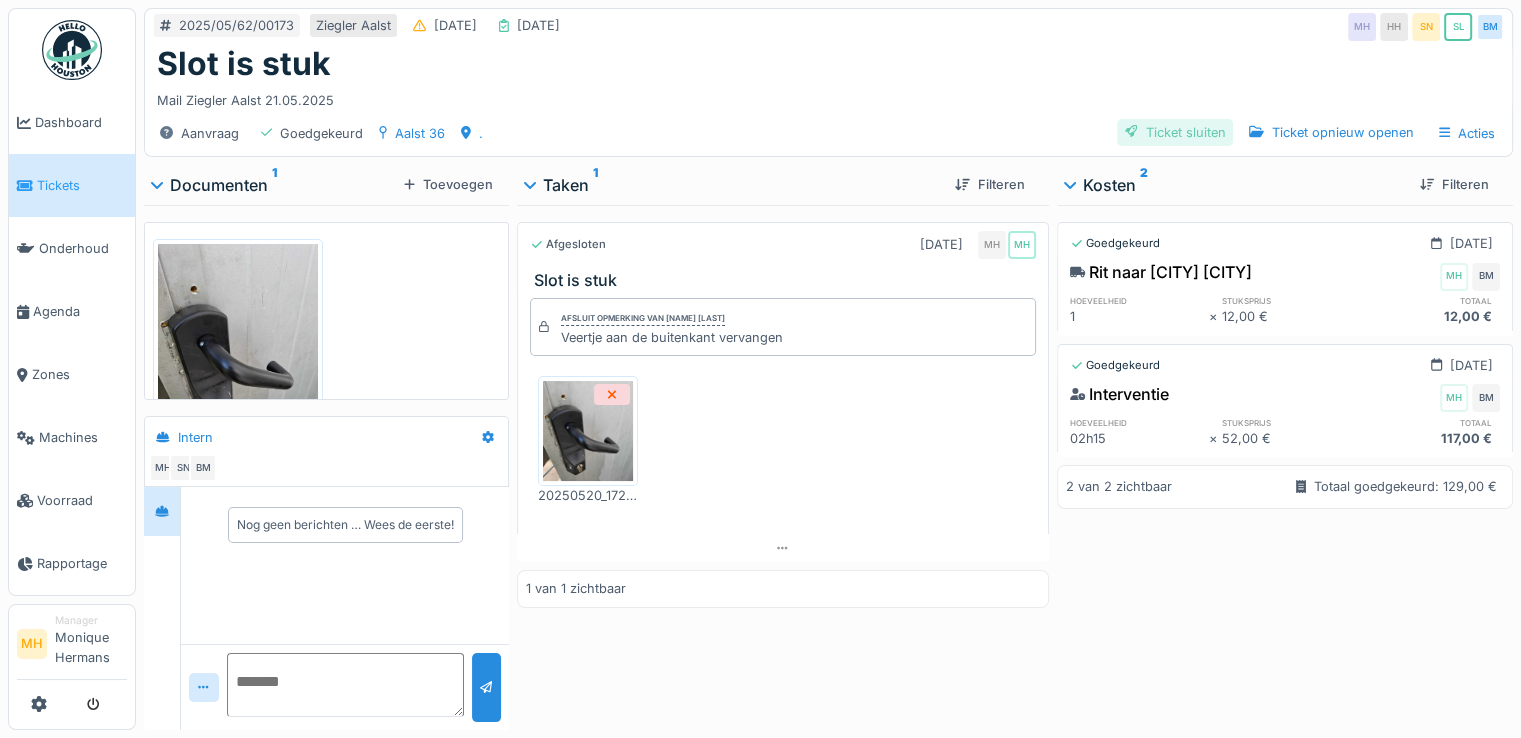 click on "Ticket sluiten" at bounding box center (1175, 132) 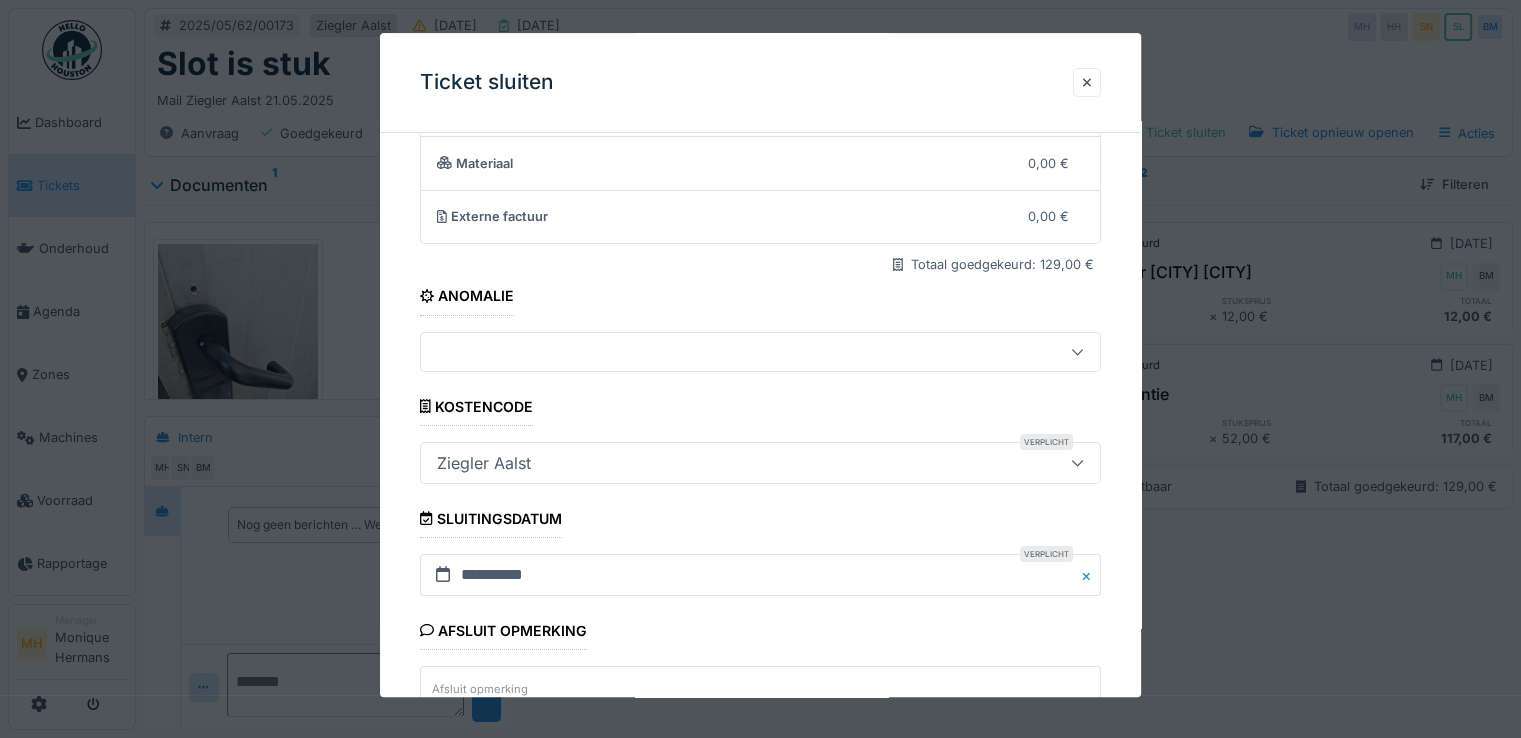 scroll, scrollTop: 332, scrollLeft: 0, axis: vertical 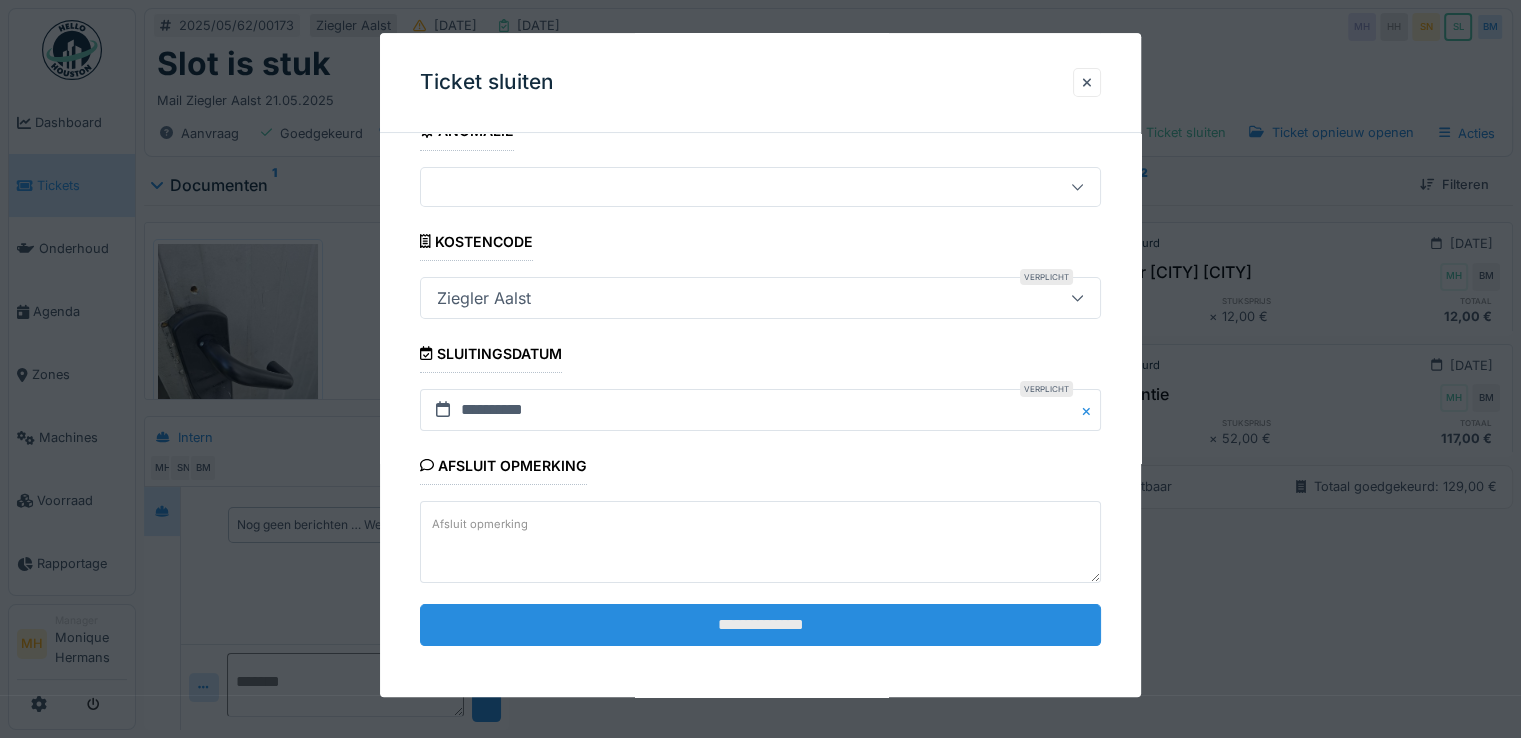 click on "**********" at bounding box center (760, 625) 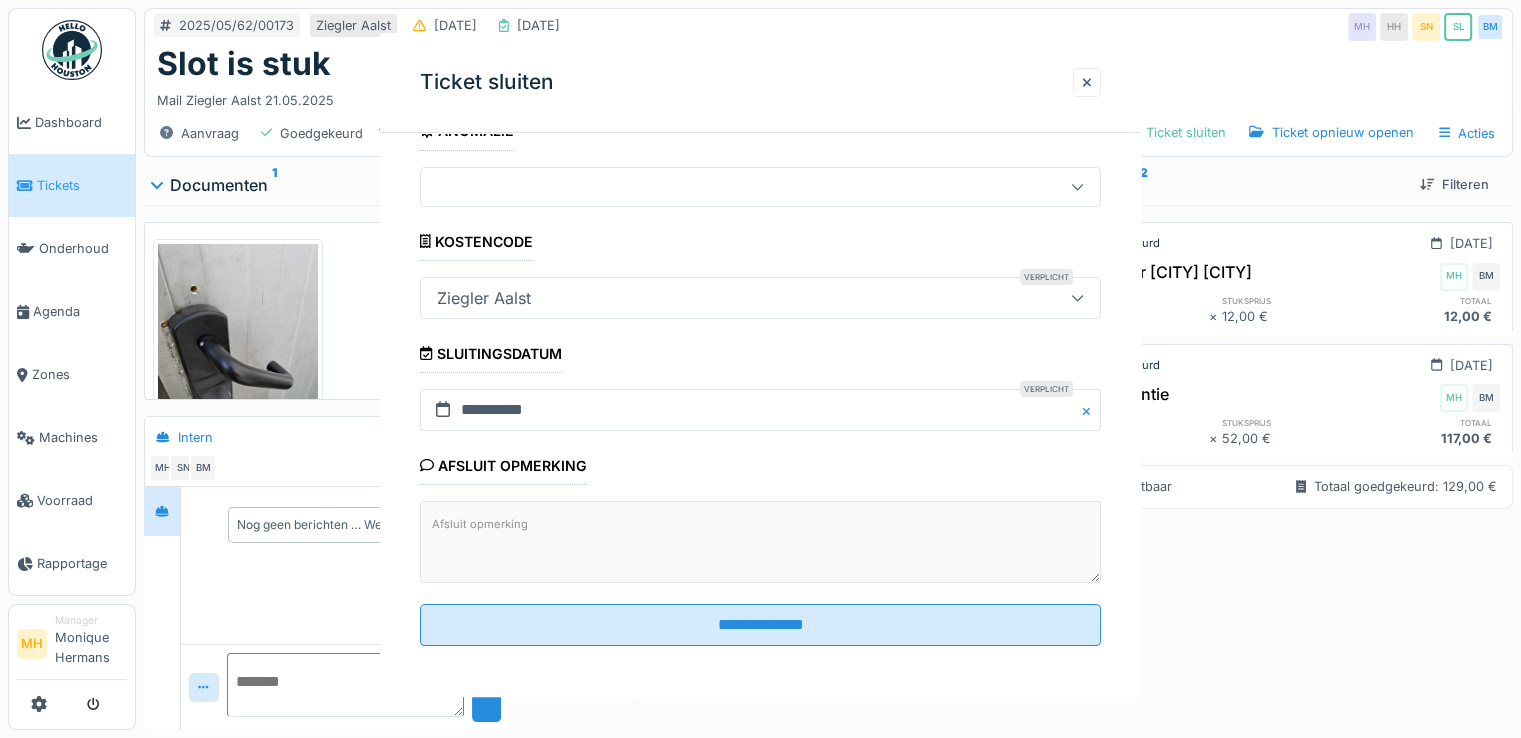 scroll, scrollTop: 0, scrollLeft: 0, axis: both 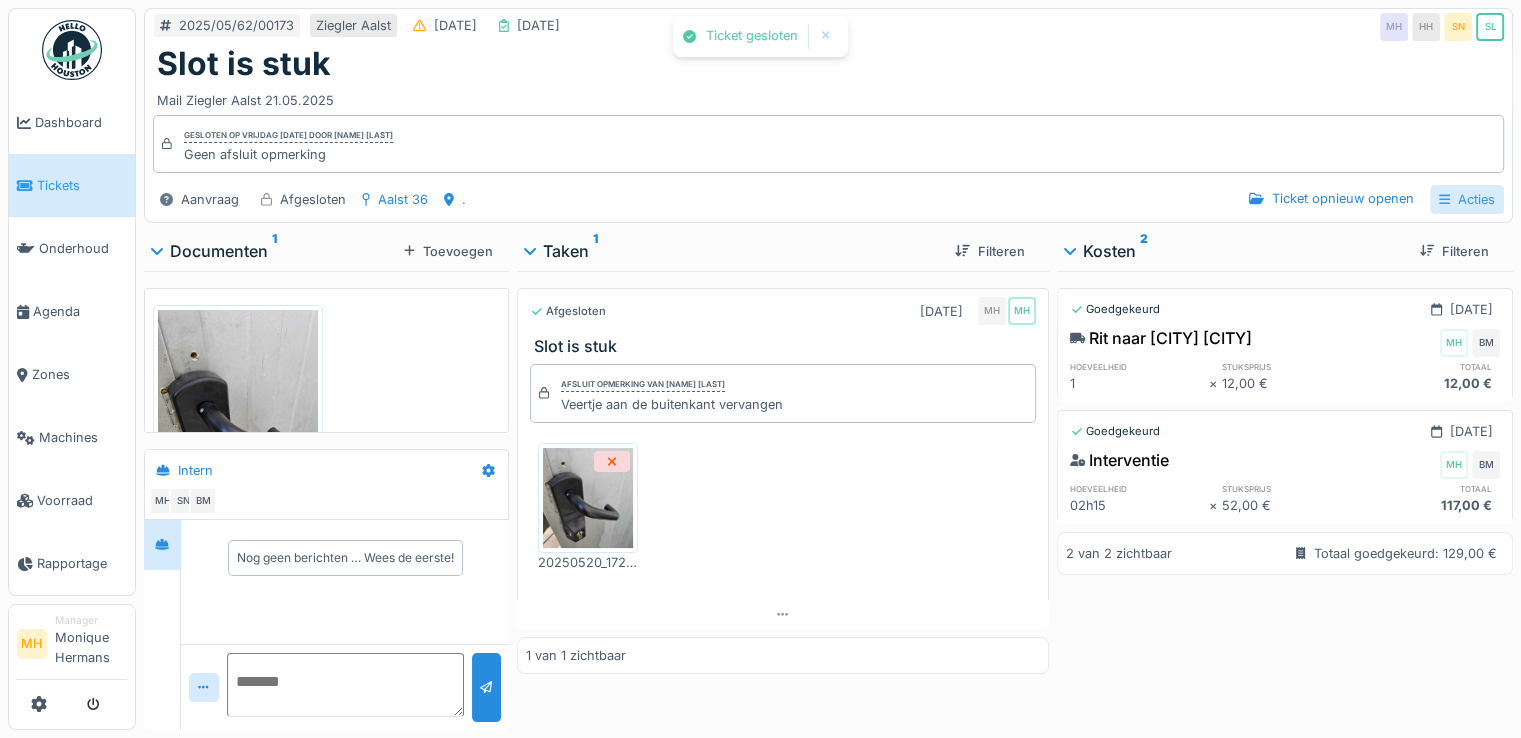 click on "Acties" at bounding box center (1467, 199) 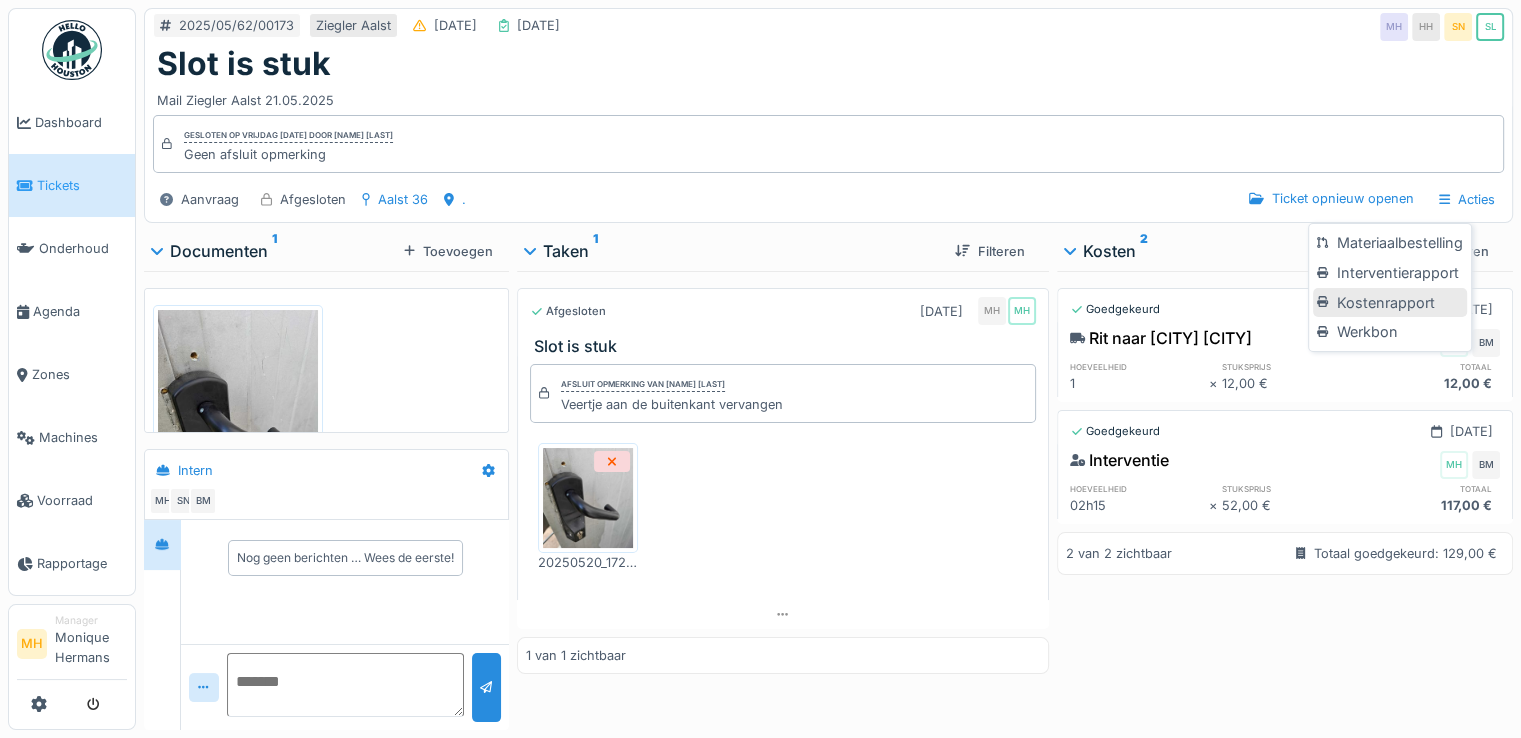 click on "Kostenrapport" at bounding box center [1389, 303] 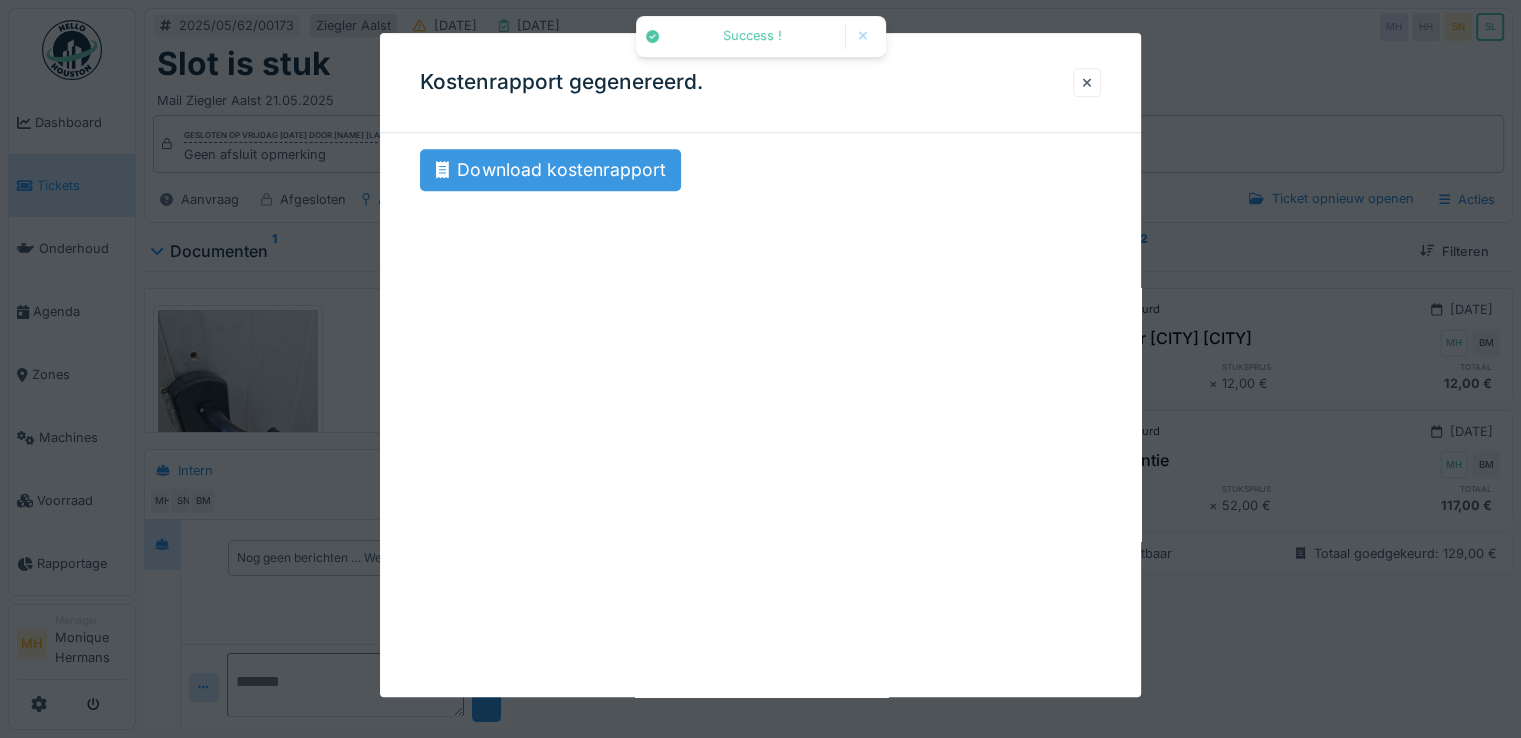 click on "Download kostenrapport" at bounding box center (550, 170) 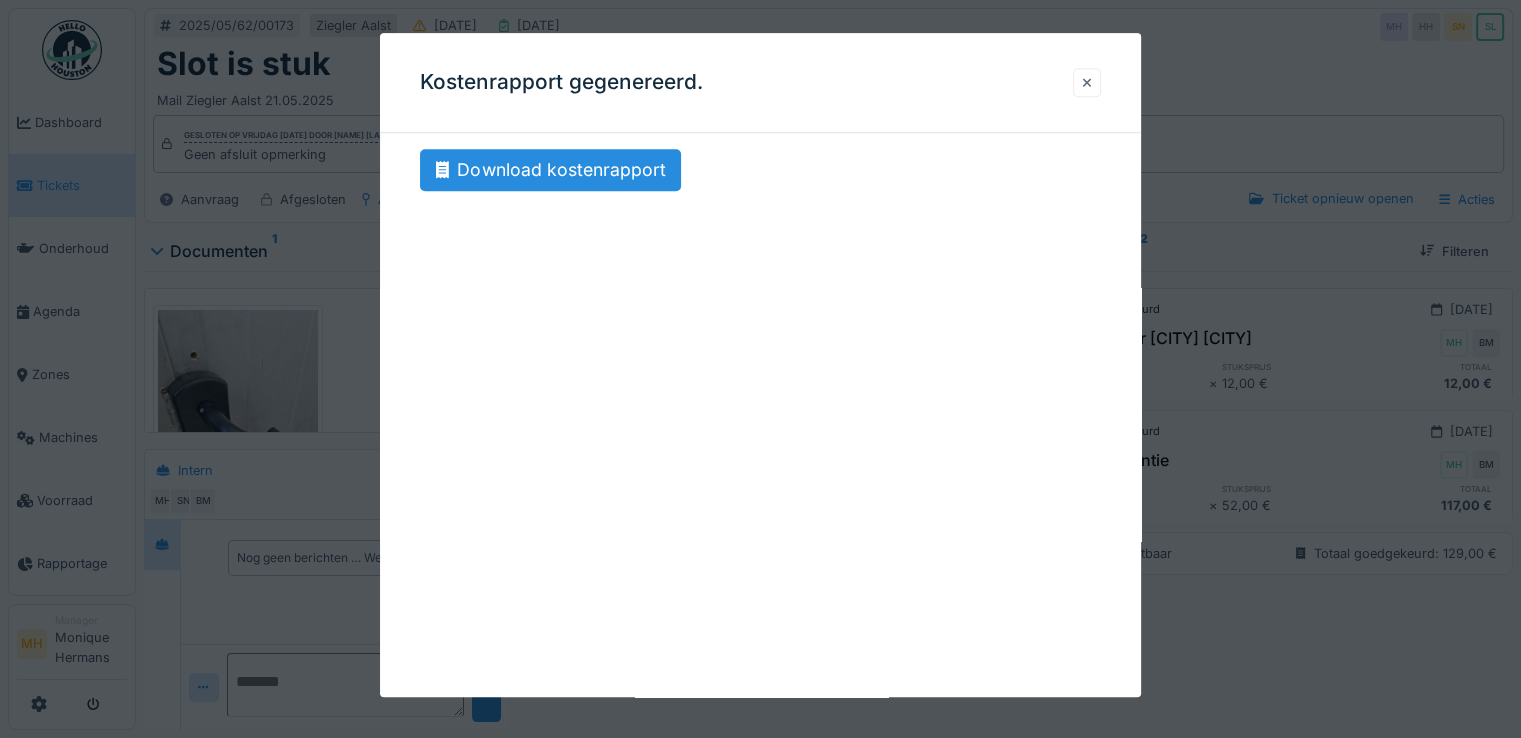 click at bounding box center (1087, 82) 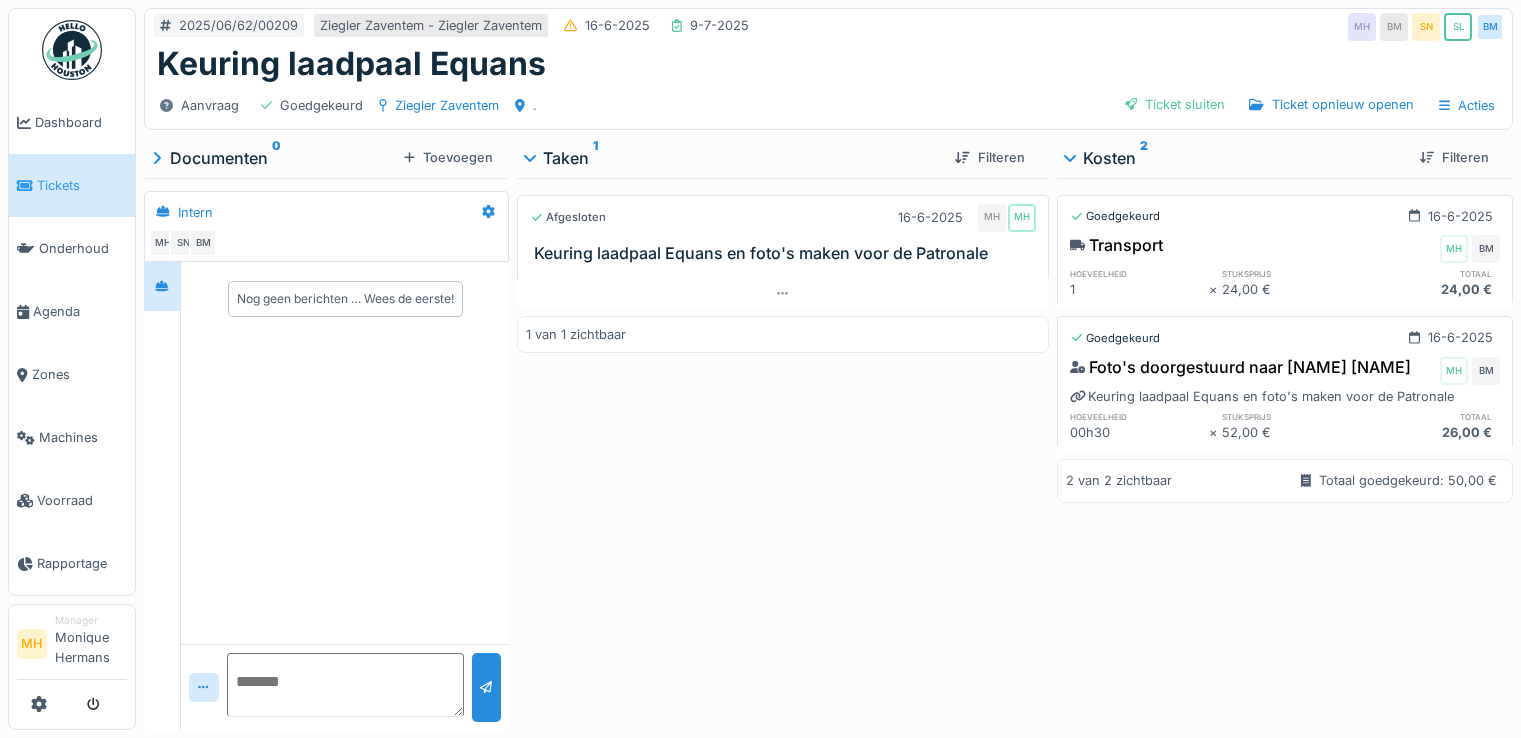 scroll, scrollTop: 0, scrollLeft: 0, axis: both 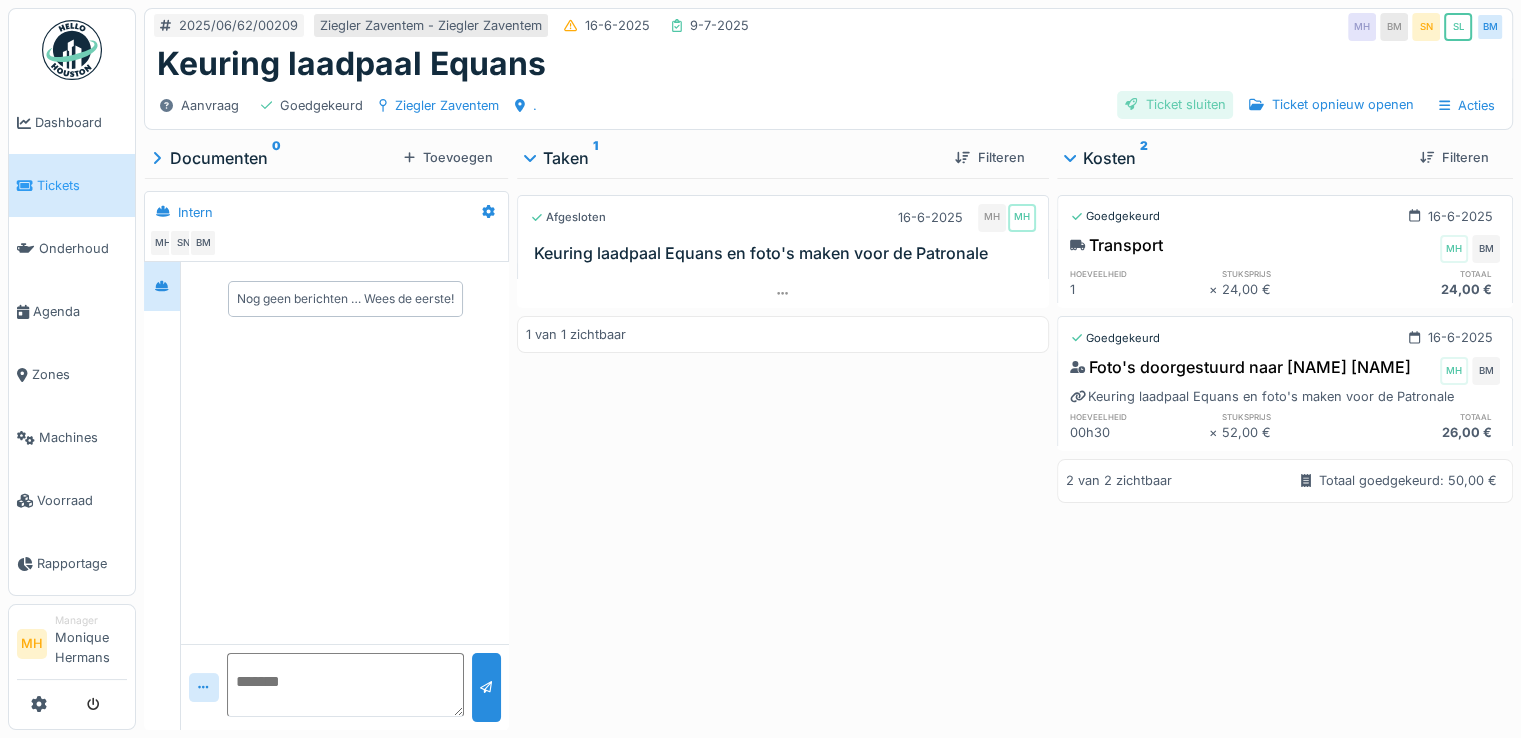 click on "Ticket sluiten" at bounding box center (1175, 104) 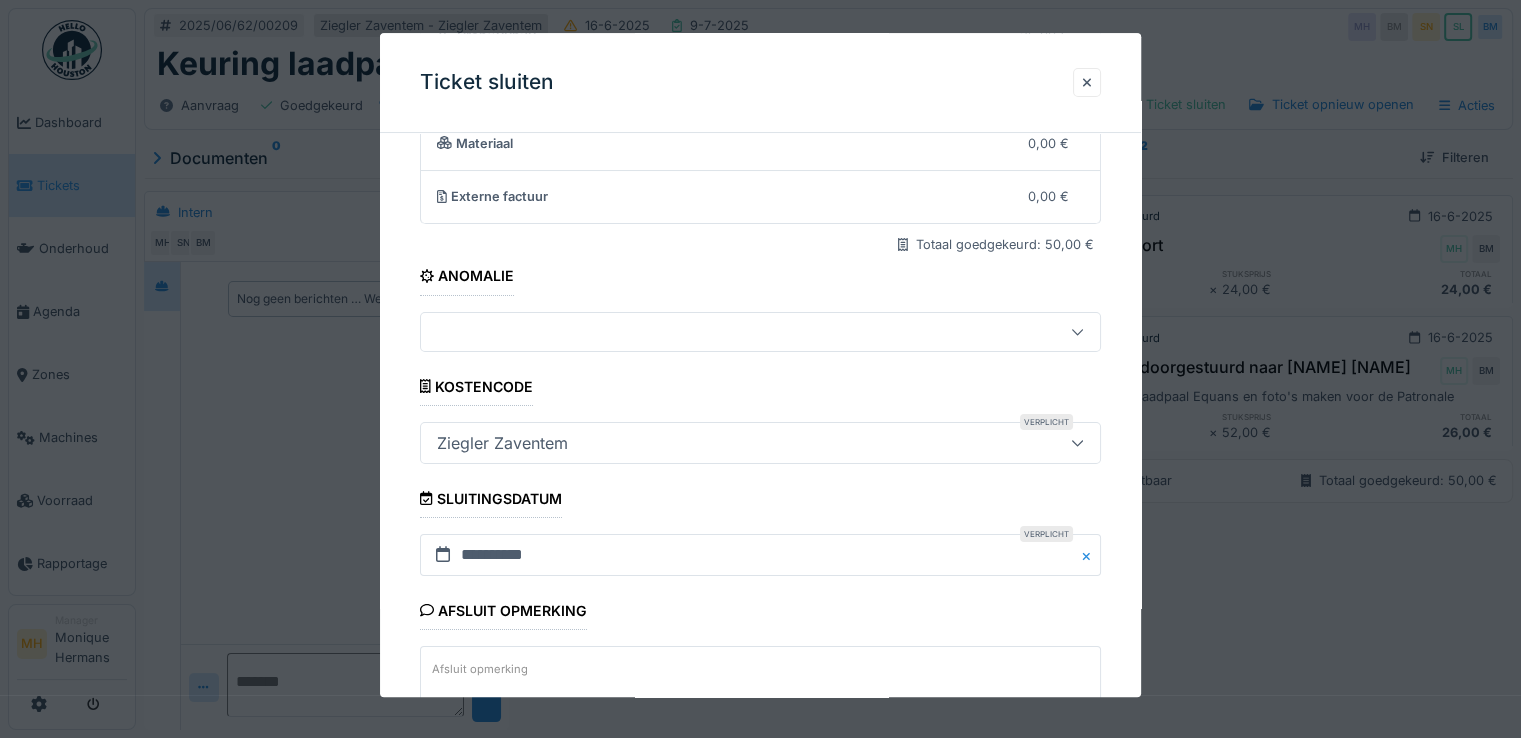 scroll, scrollTop: 332, scrollLeft: 0, axis: vertical 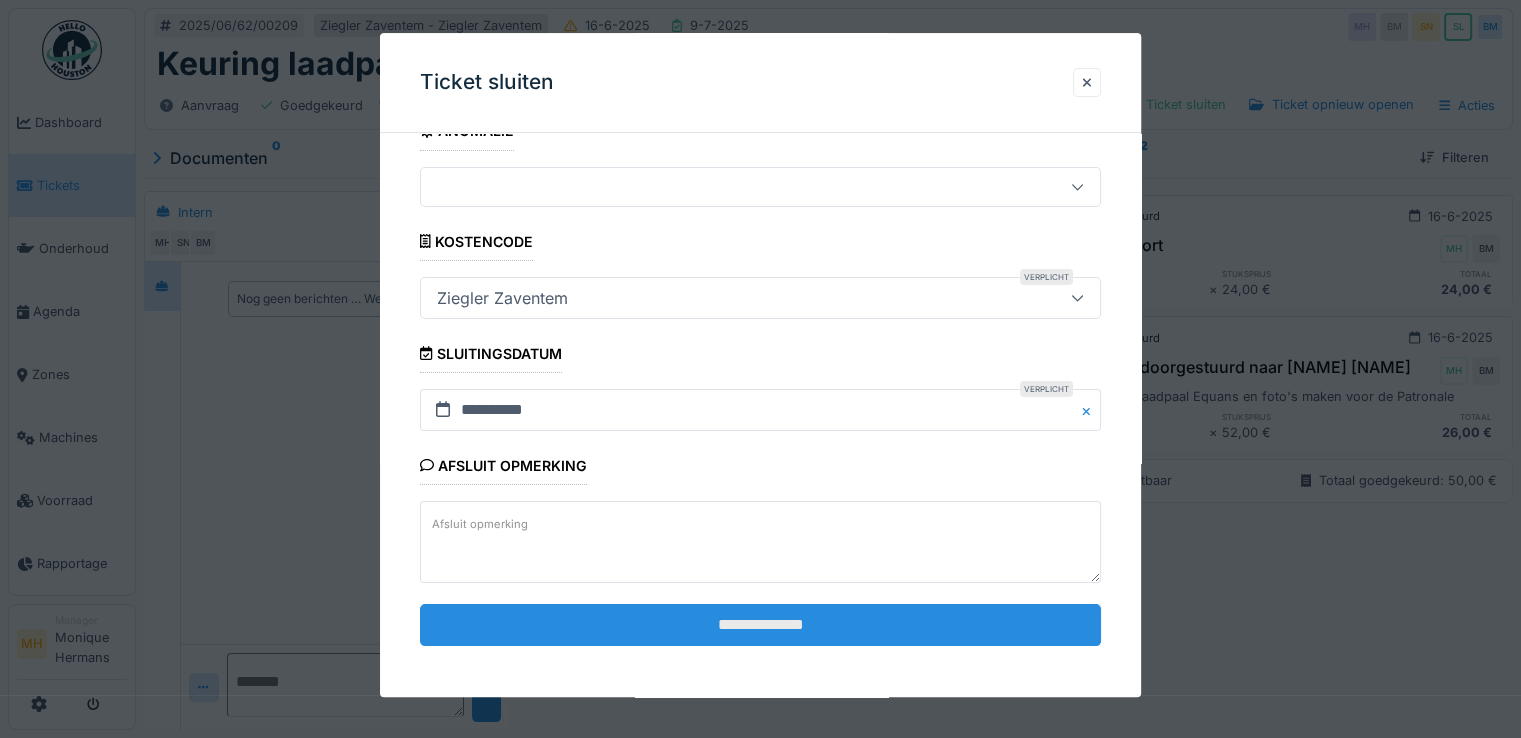 click on "**********" at bounding box center (760, 625) 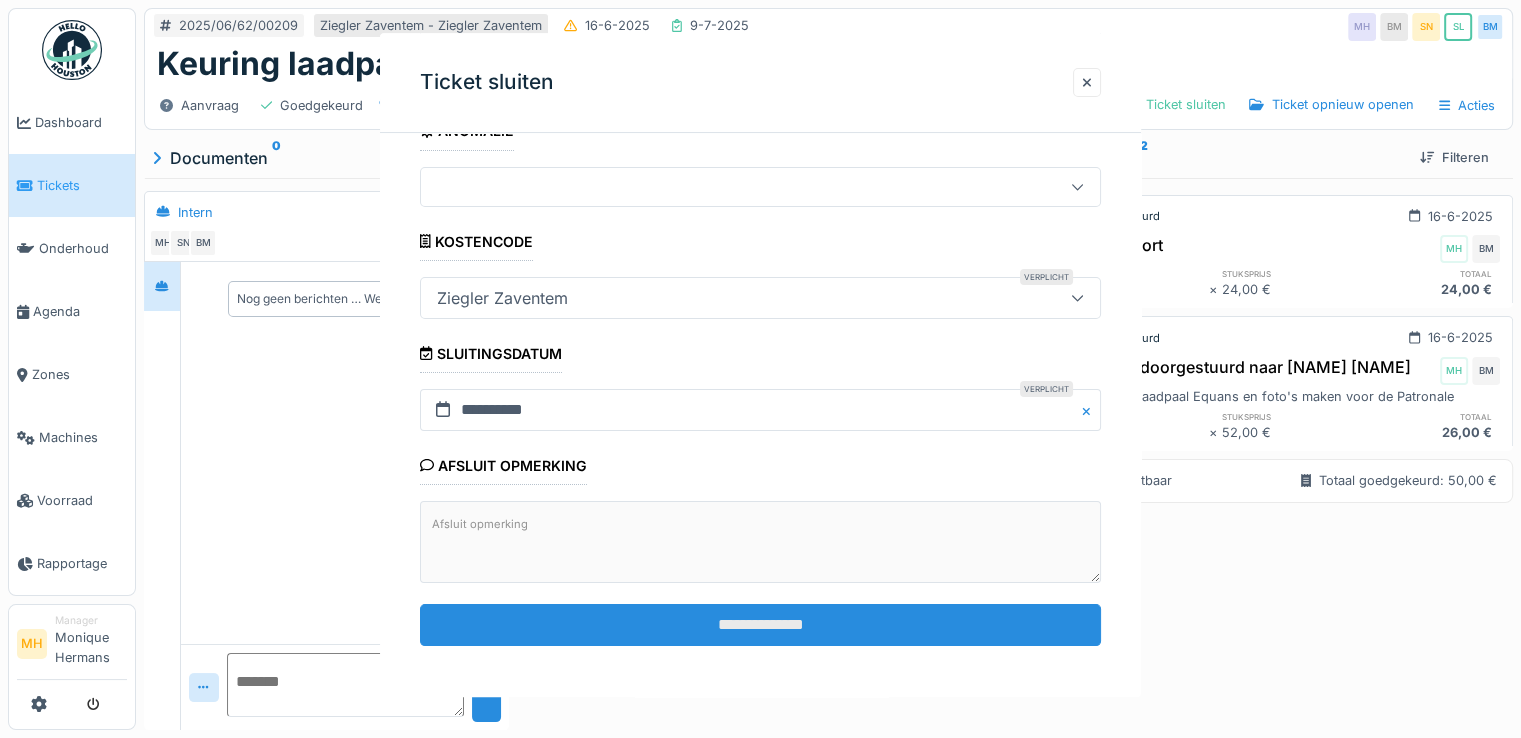 scroll, scrollTop: 0, scrollLeft: 0, axis: both 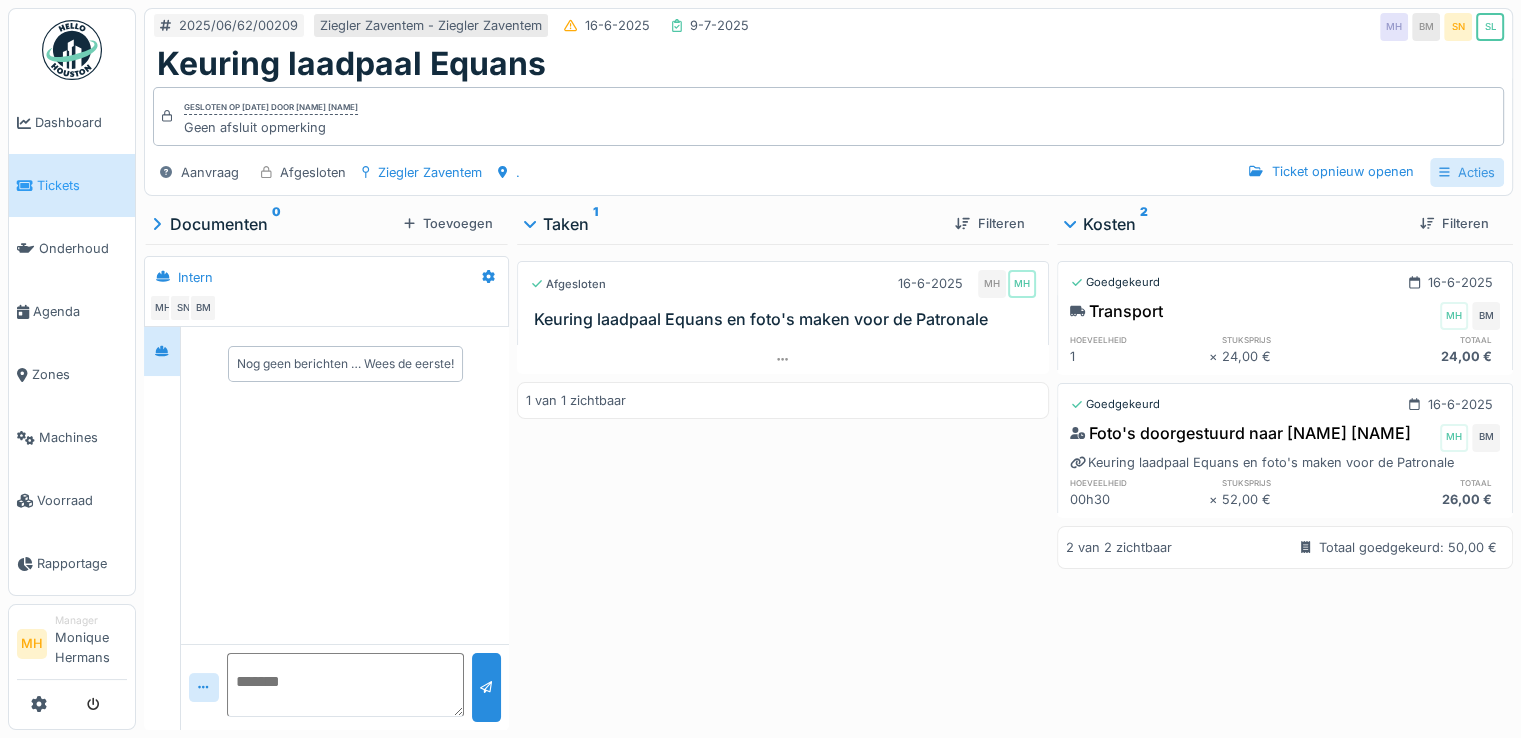 click on "Acties" at bounding box center [1467, 172] 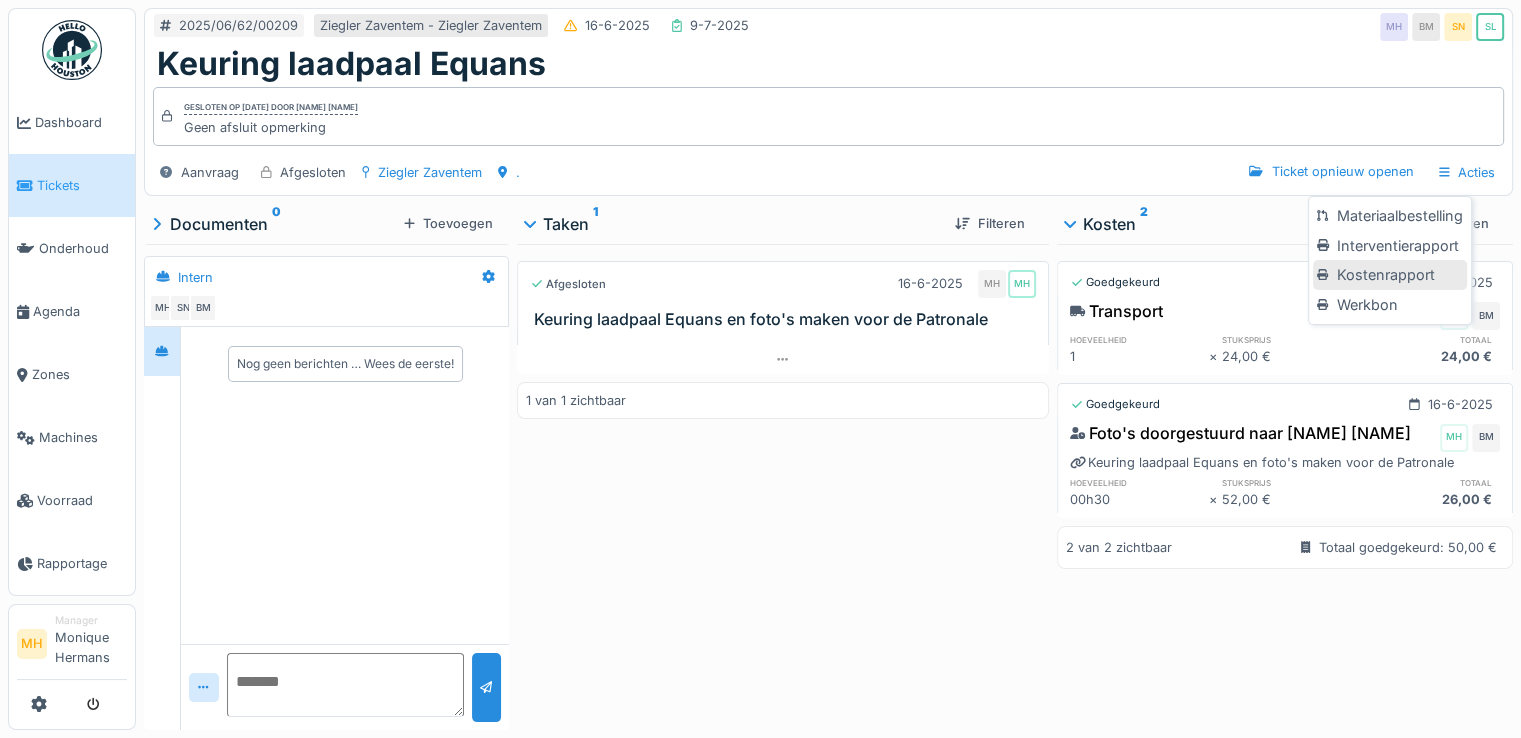 click on "Kostenrapport" at bounding box center (1389, 275) 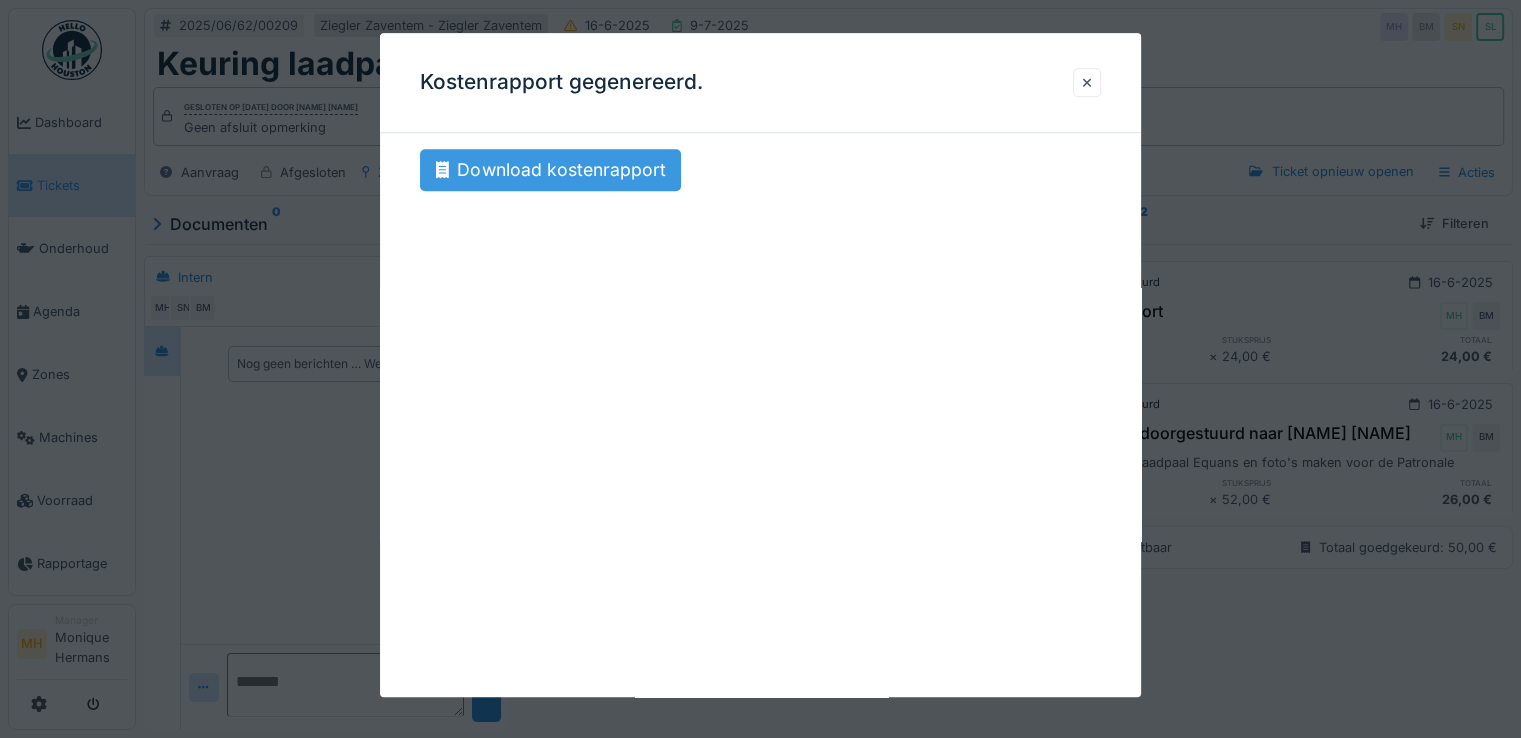 click on "Download kostenrapport" at bounding box center [550, 170] 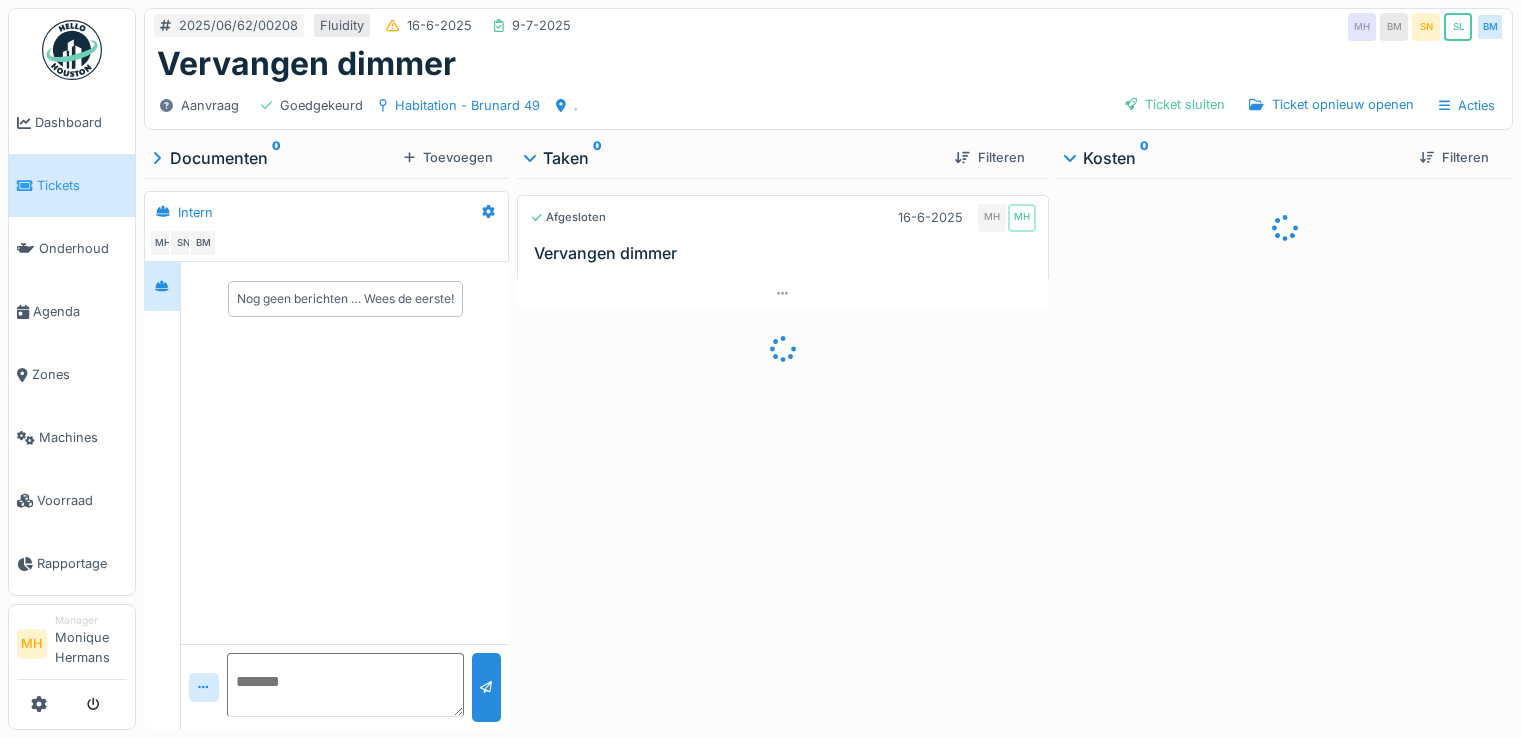 scroll, scrollTop: 0, scrollLeft: 0, axis: both 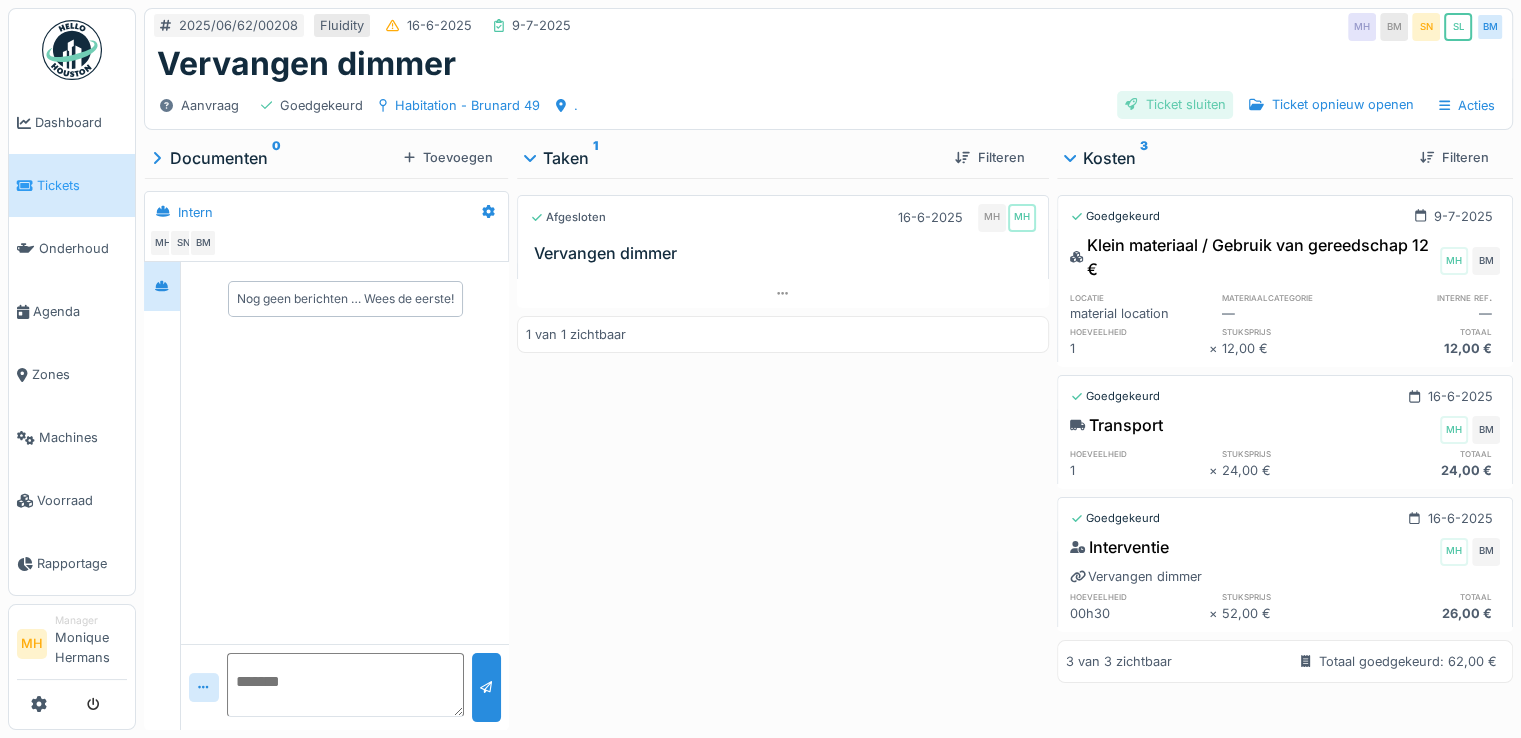 click on "Ticket sluiten" at bounding box center (1175, 104) 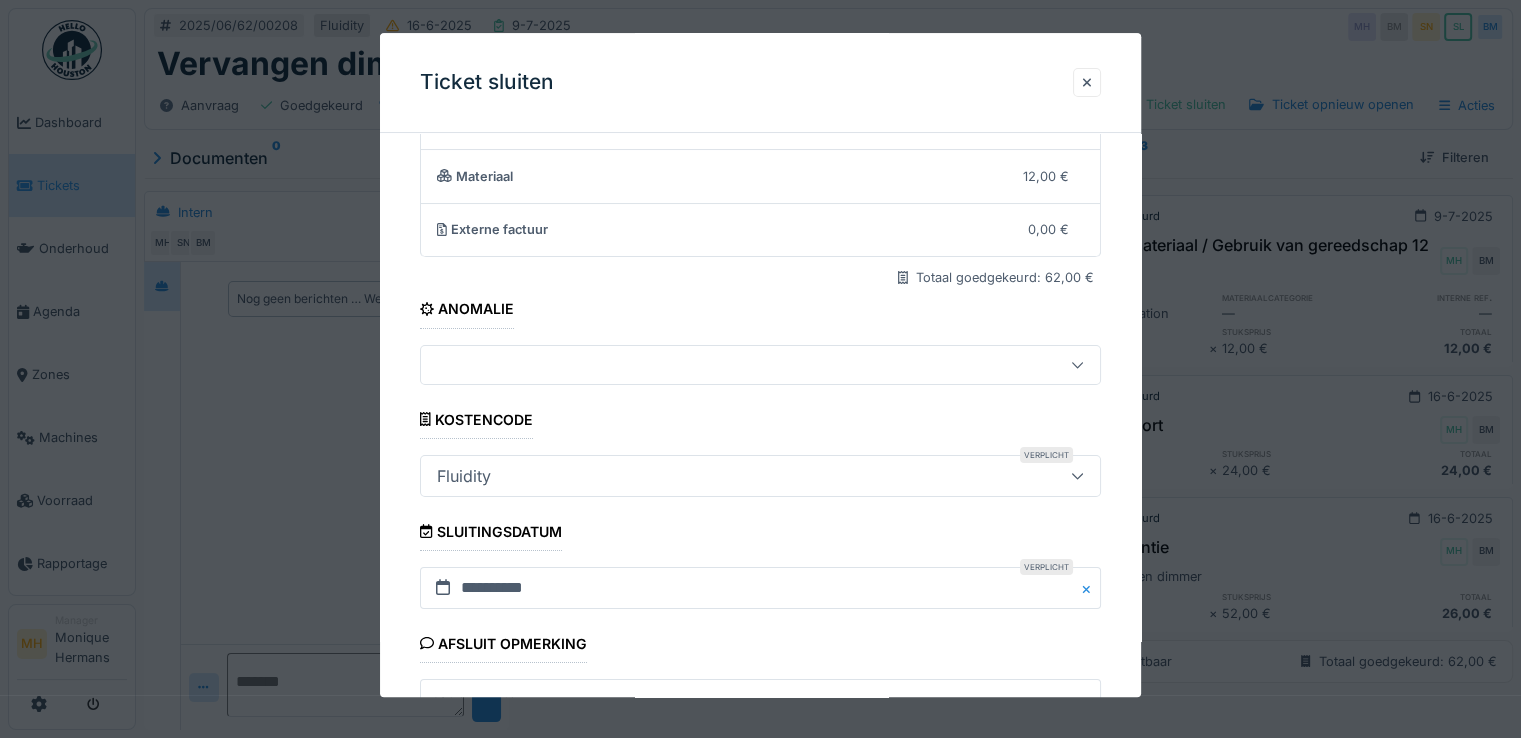 scroll, scrollTop: 332, scrollLeft: 0, axis: vertical 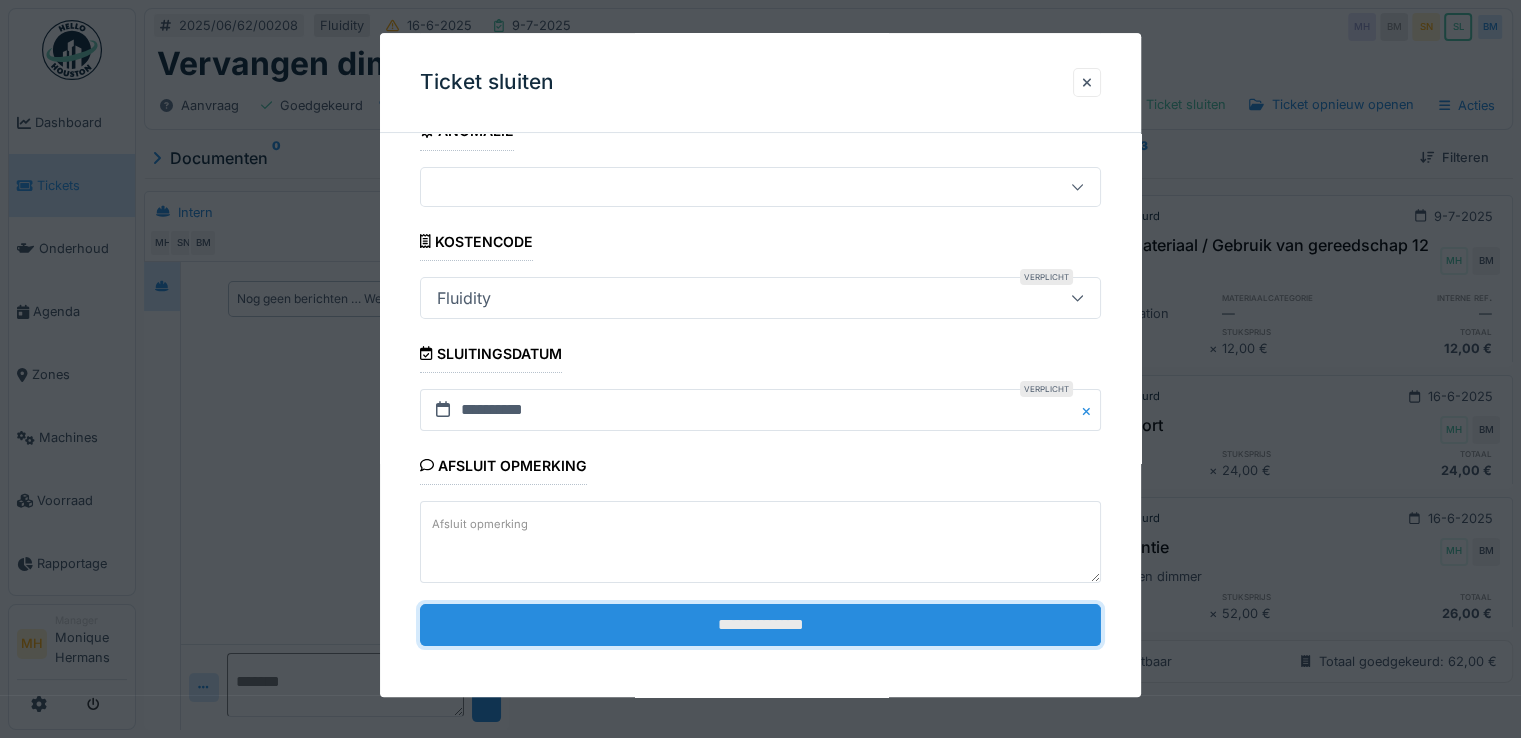 click on "**********" at bounding box center (760, 625) 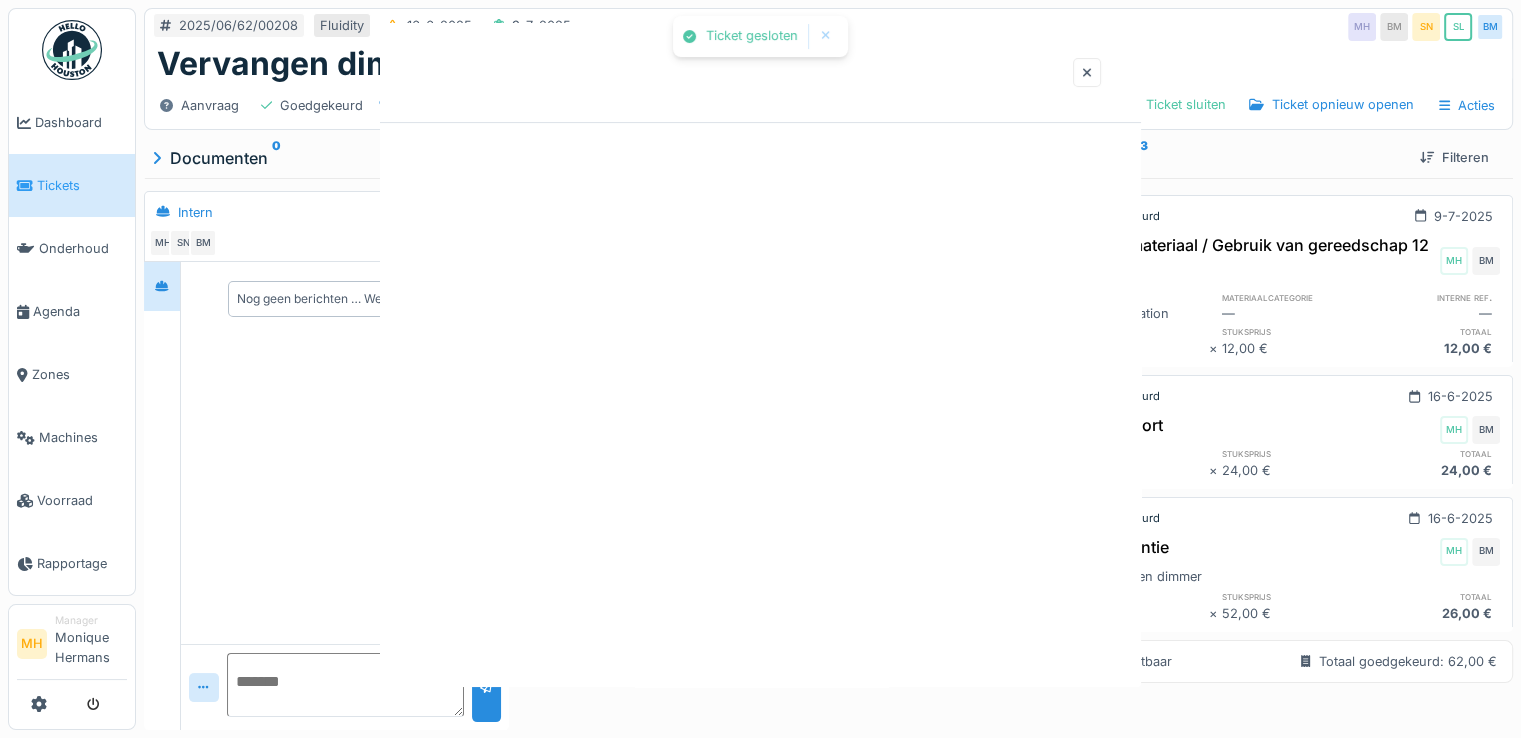 scroll, scrollTop: 0, scrollLeft: 0, axis: both 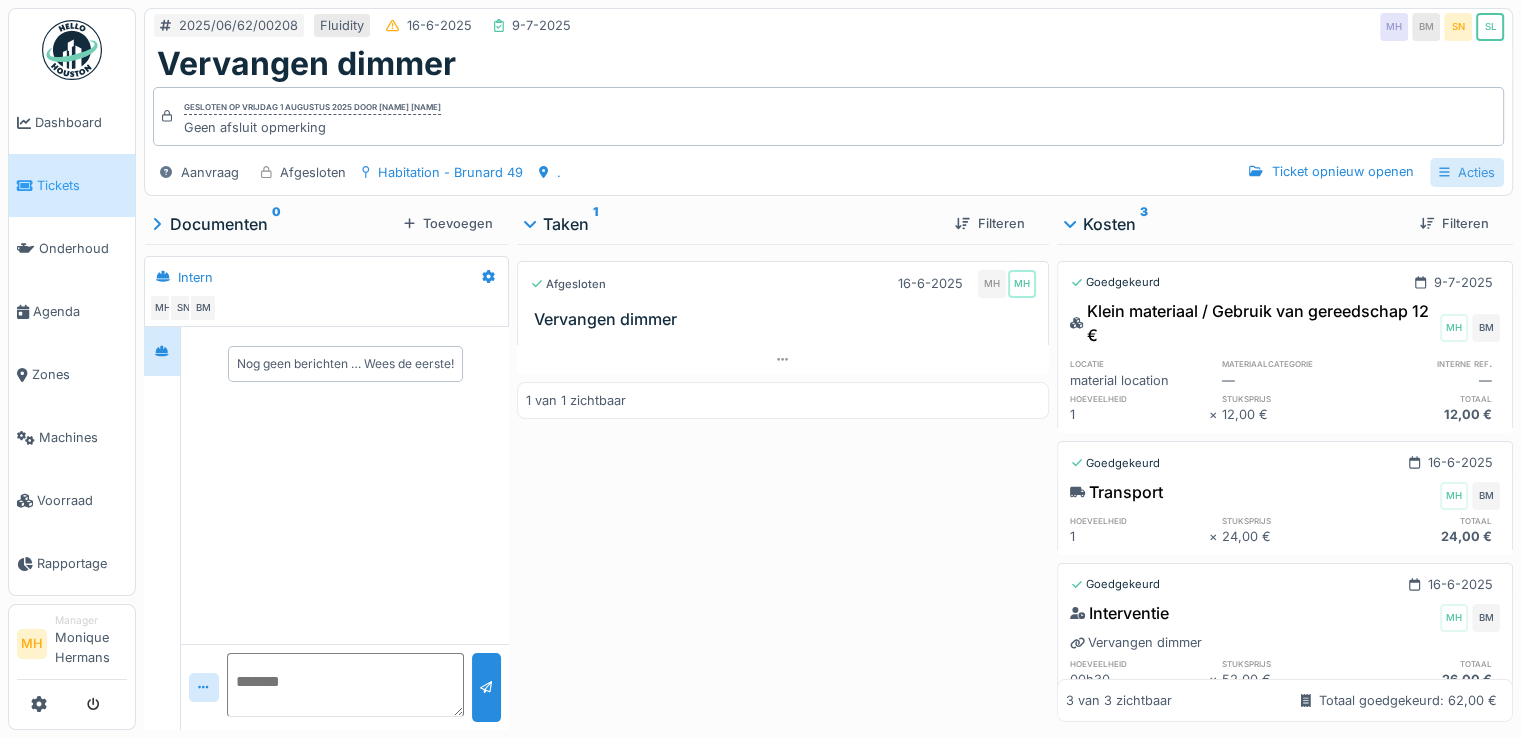 click on "Acties" at bounding box center (1467, 172) 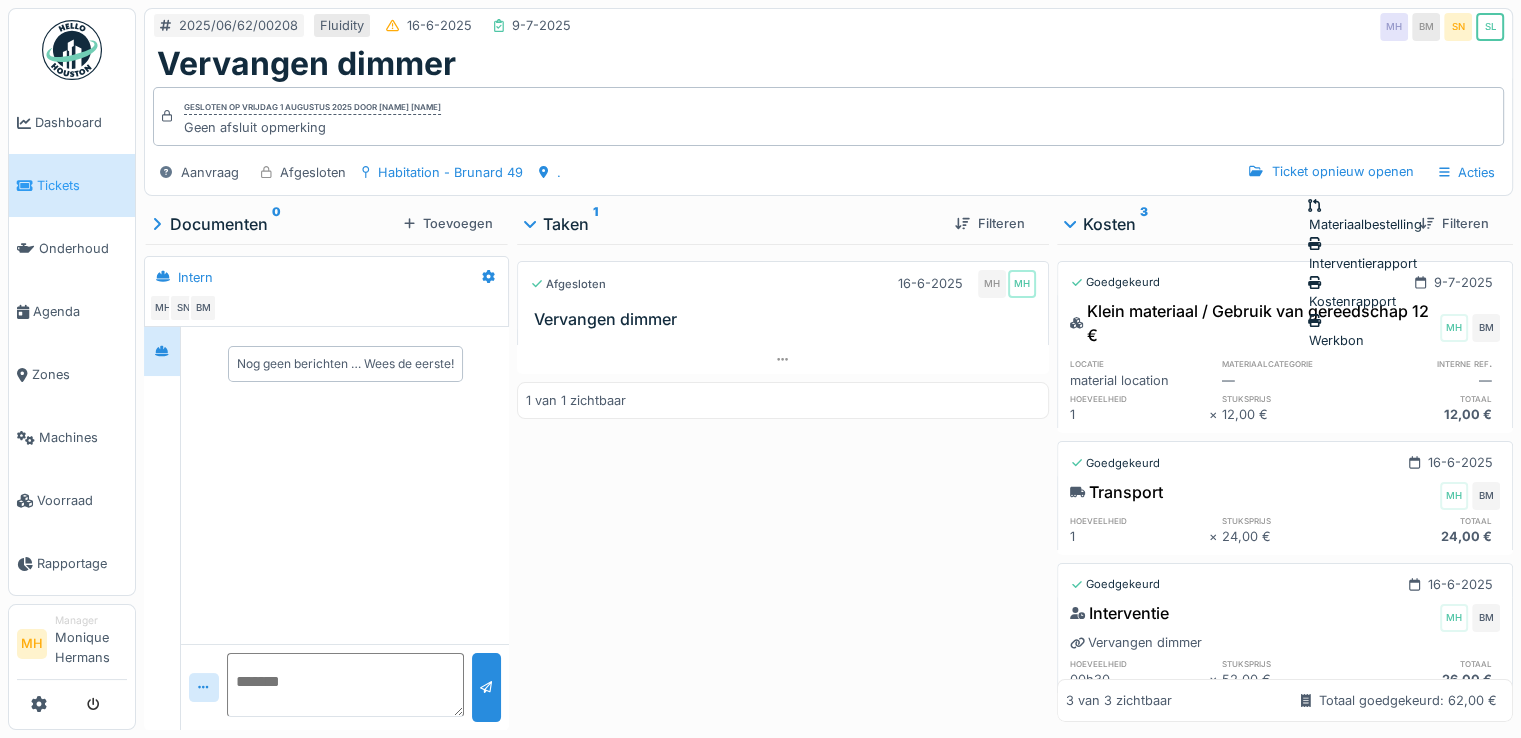 click on "Kostenrapport" at bounding box center [1364, 292] 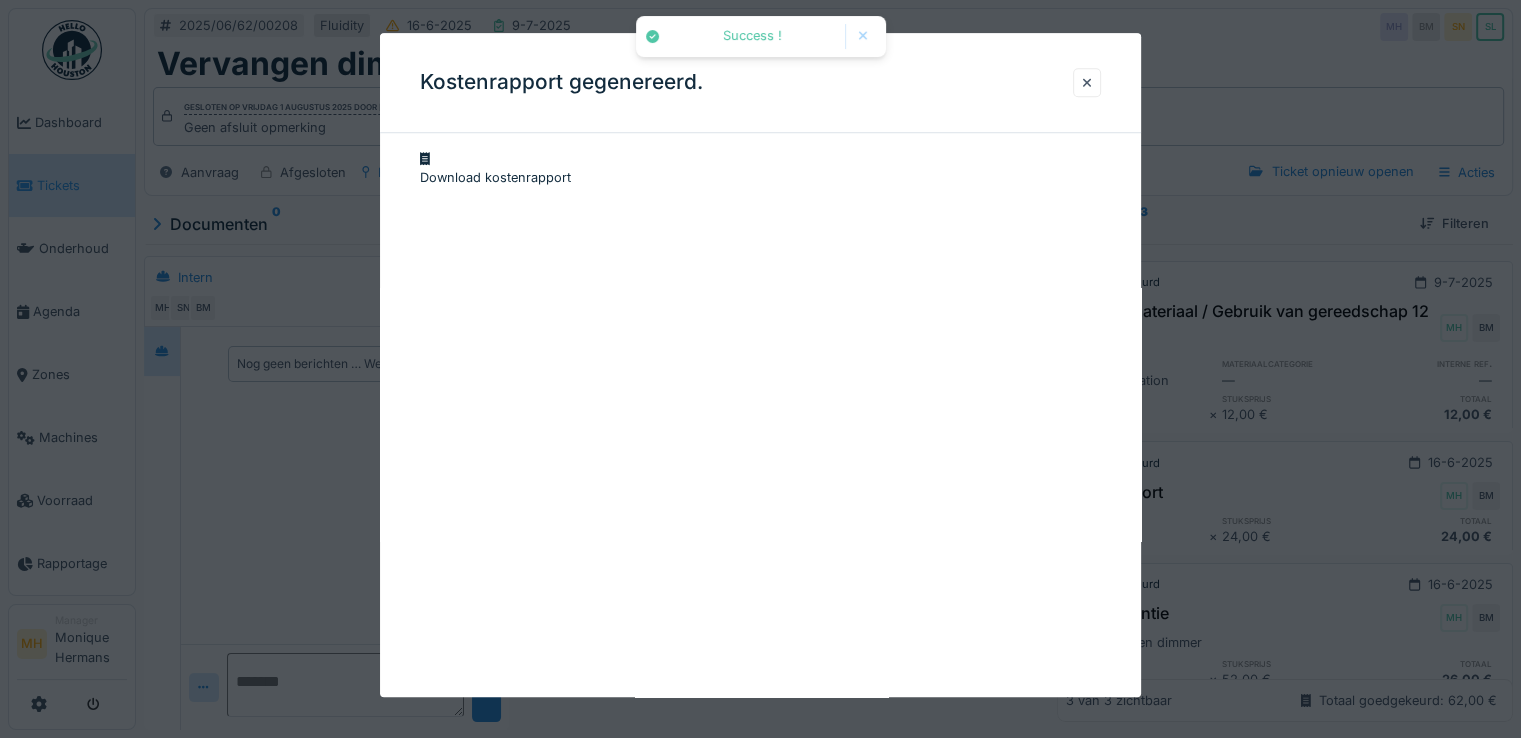 click on "Download kostenrapport" at bounding box center [760, 168] 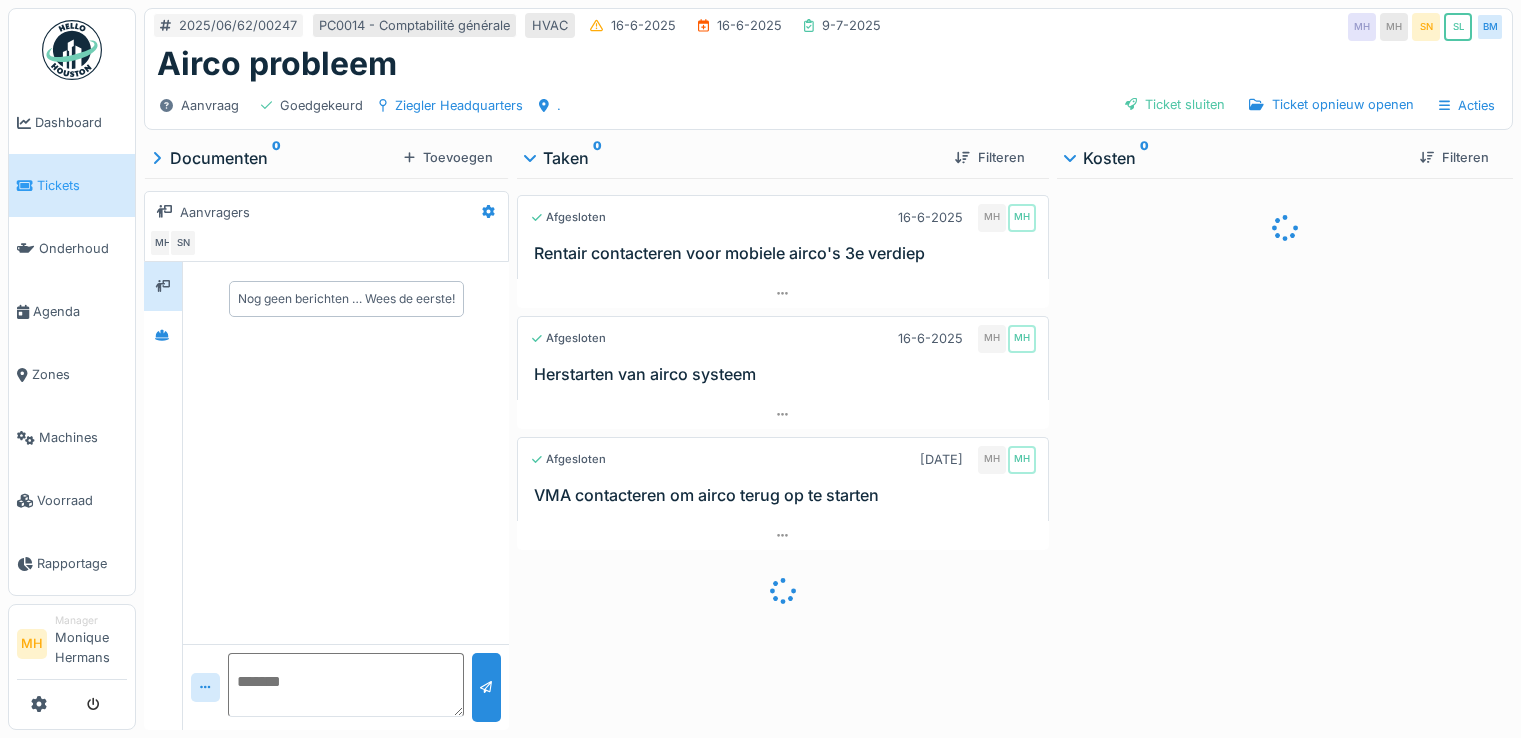 scroll, scrollTop: 0, scrollLeft: 0, axis: both 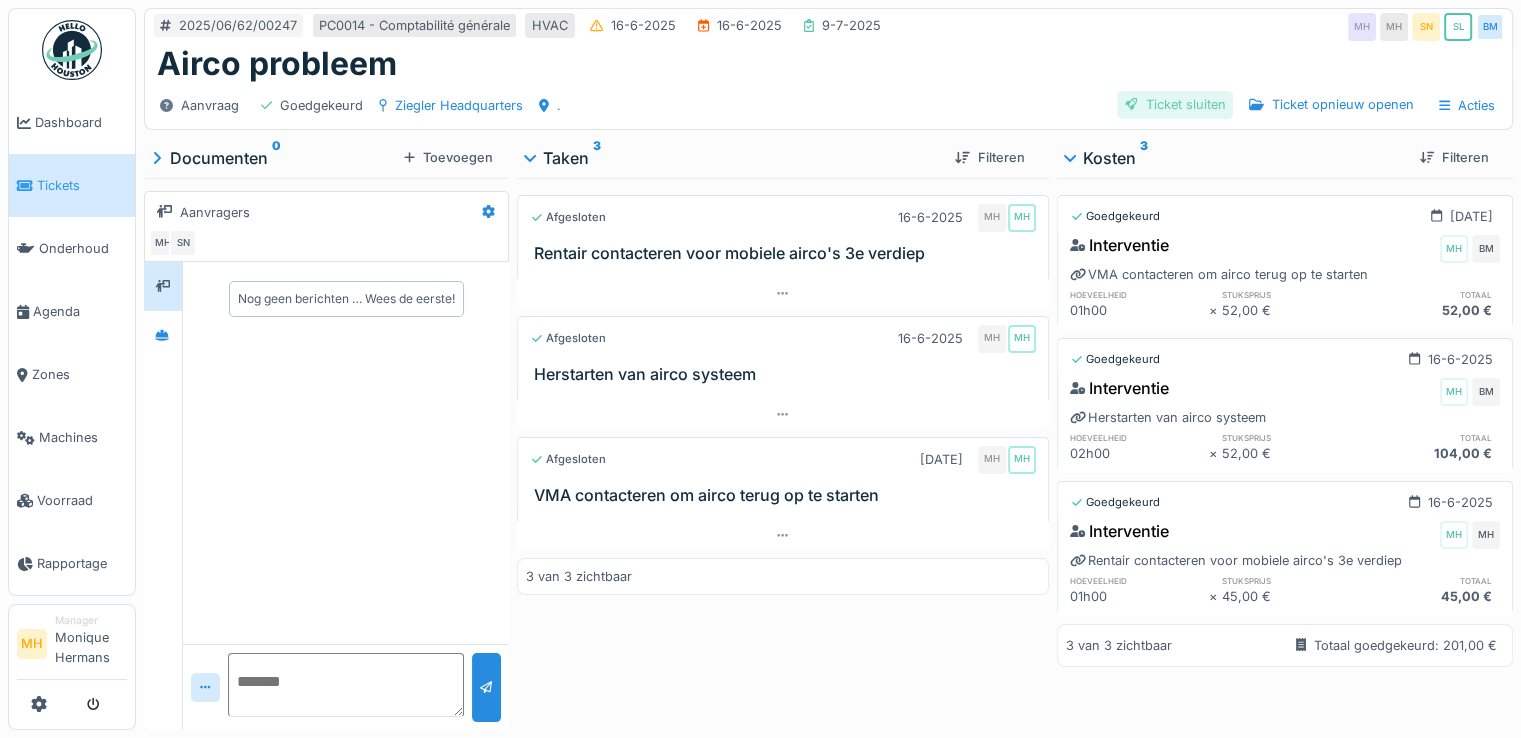 click on "Ticket sluiten" at bounding box center (1175, 104) 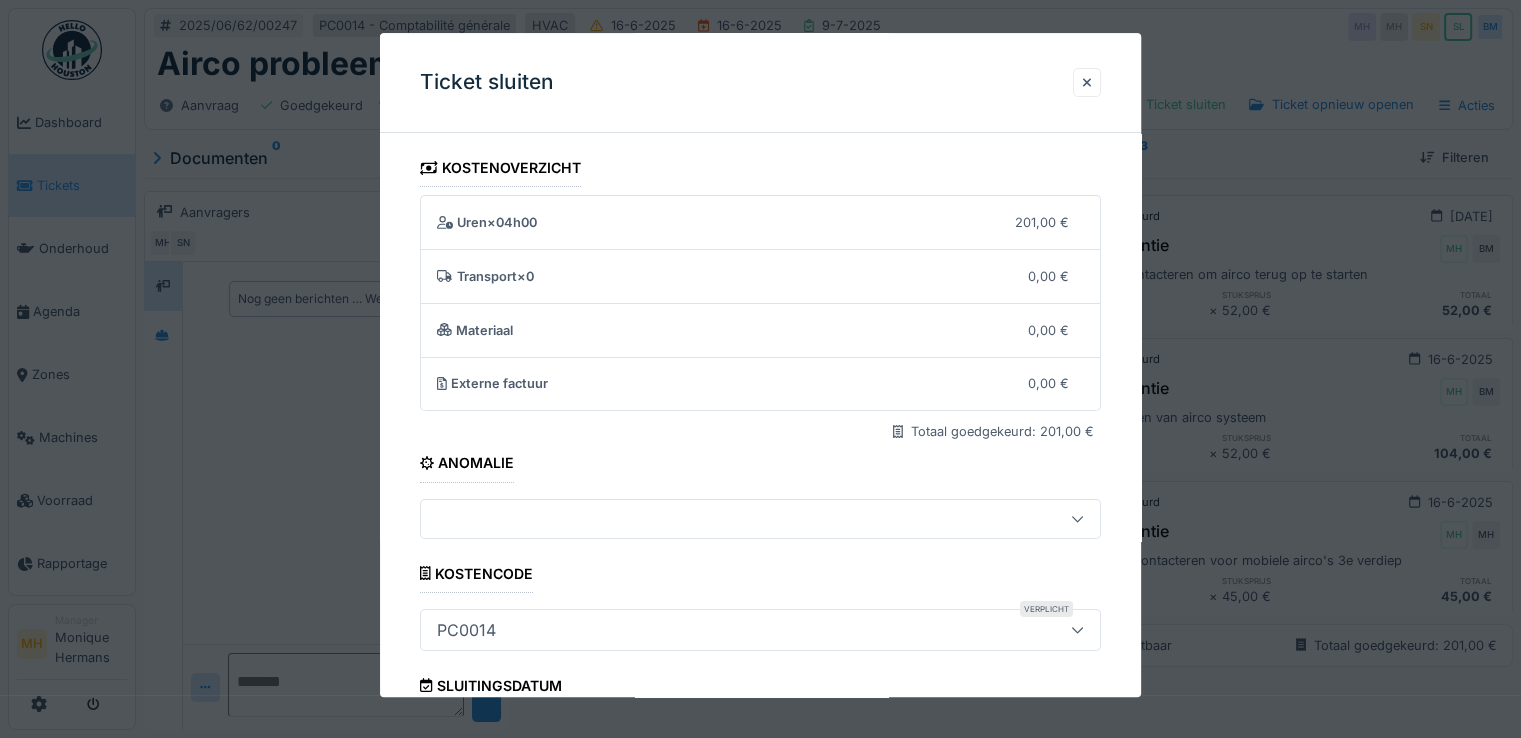 scroll, scrollTop: 332, scrollLeft: 0, axis: vertical 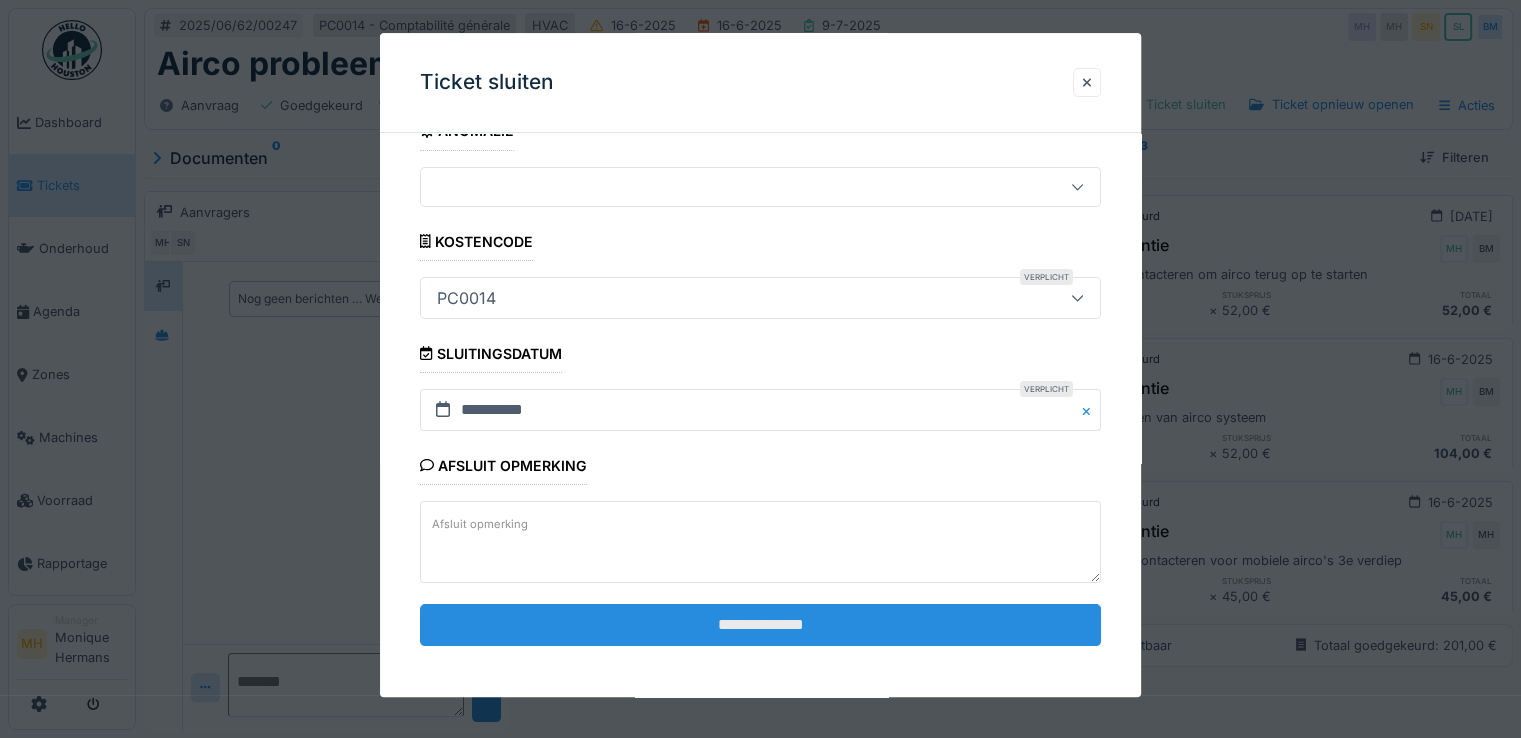 click on "**********" at bounding box center (760, 625) 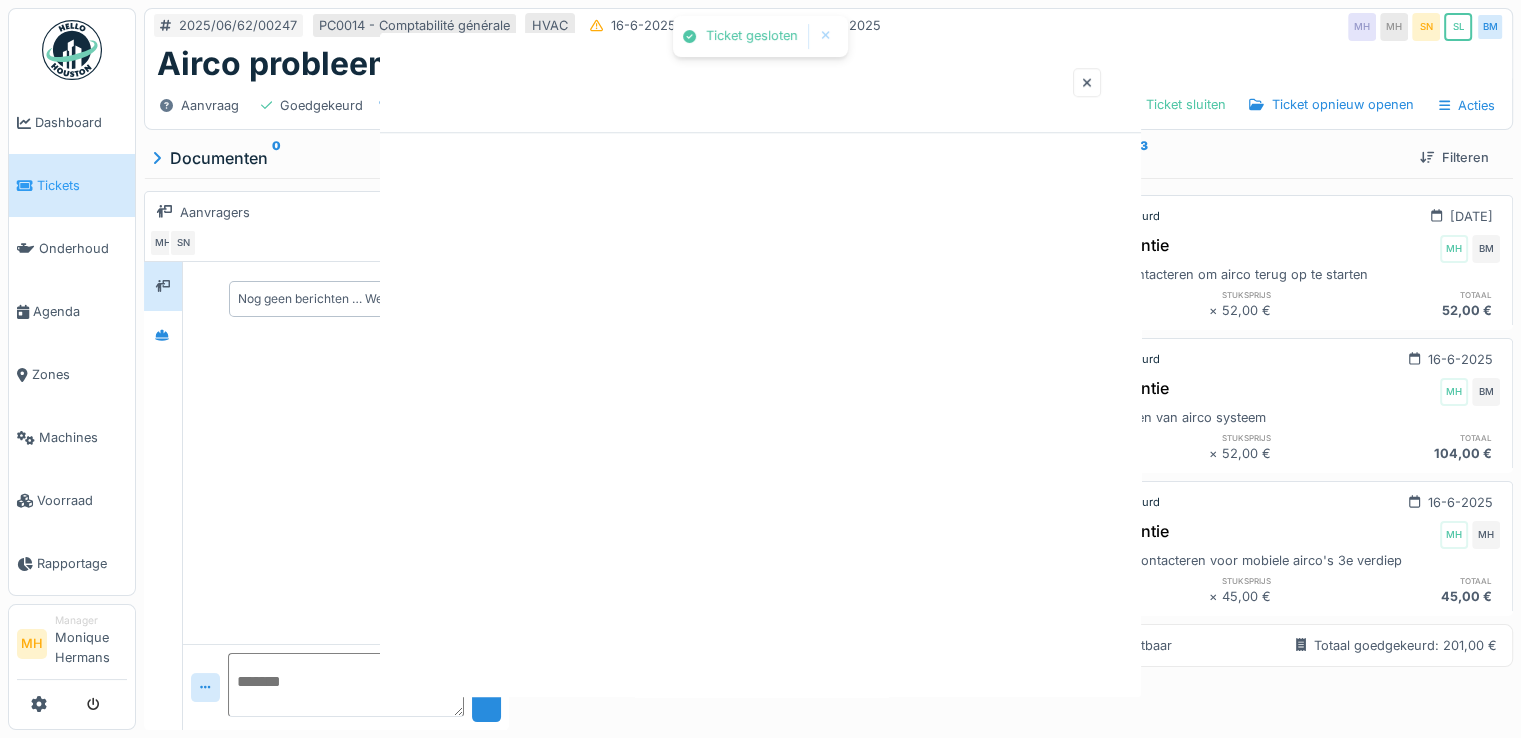 scroll, scrollTop: 0, scrollLeft: 0, axis: both 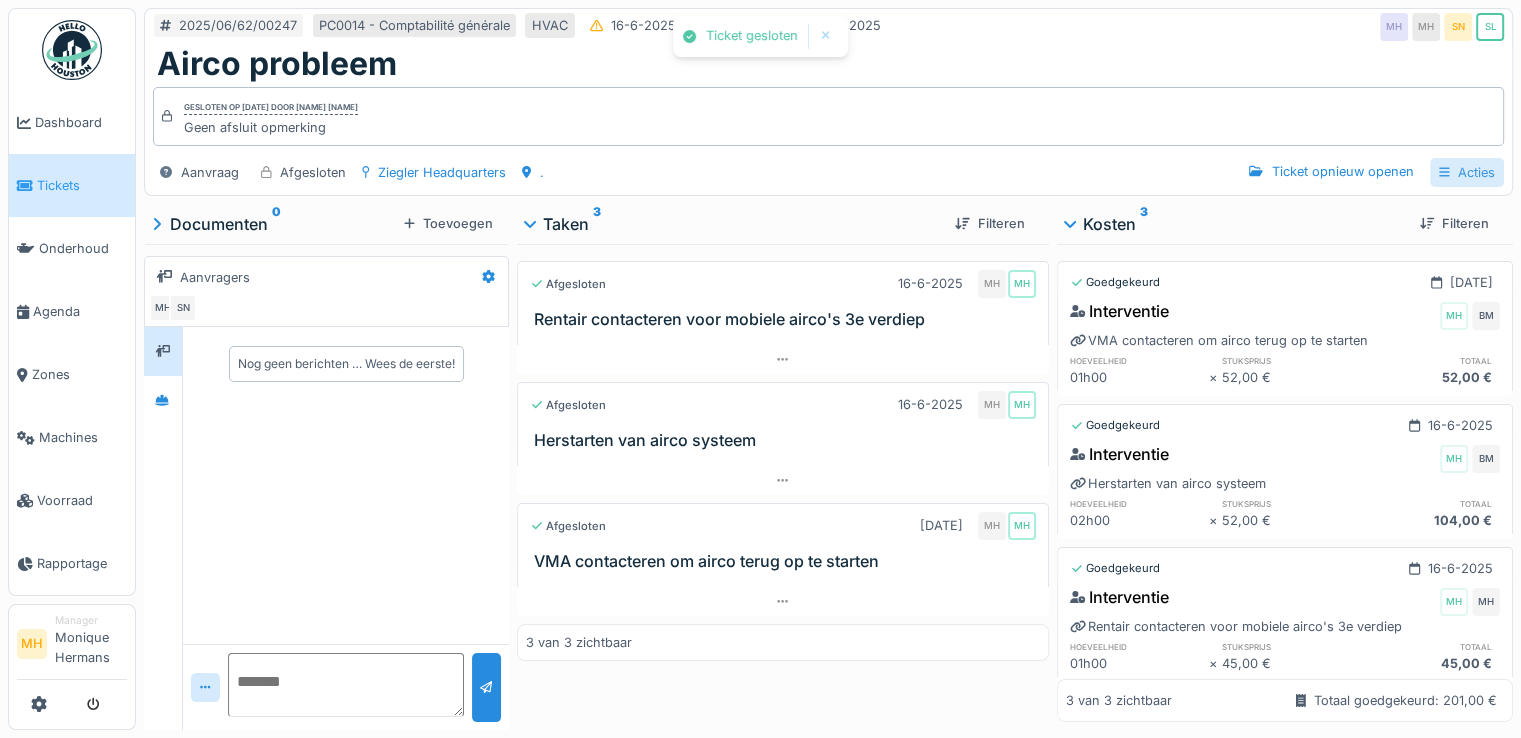 click on "Acties" at bounding box center [1467, 172] 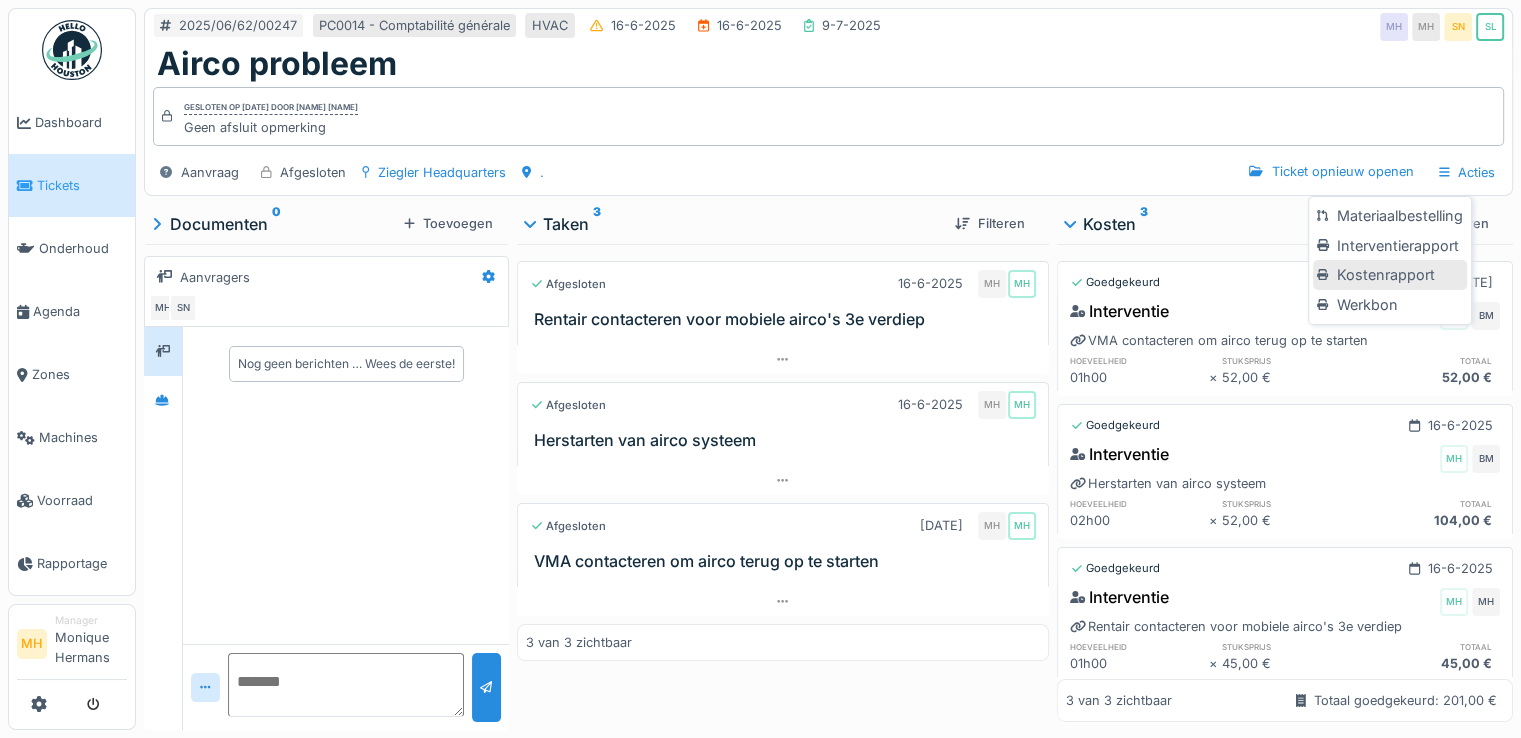 click on "Kostenrapport" at bounding box center (1389, 275) 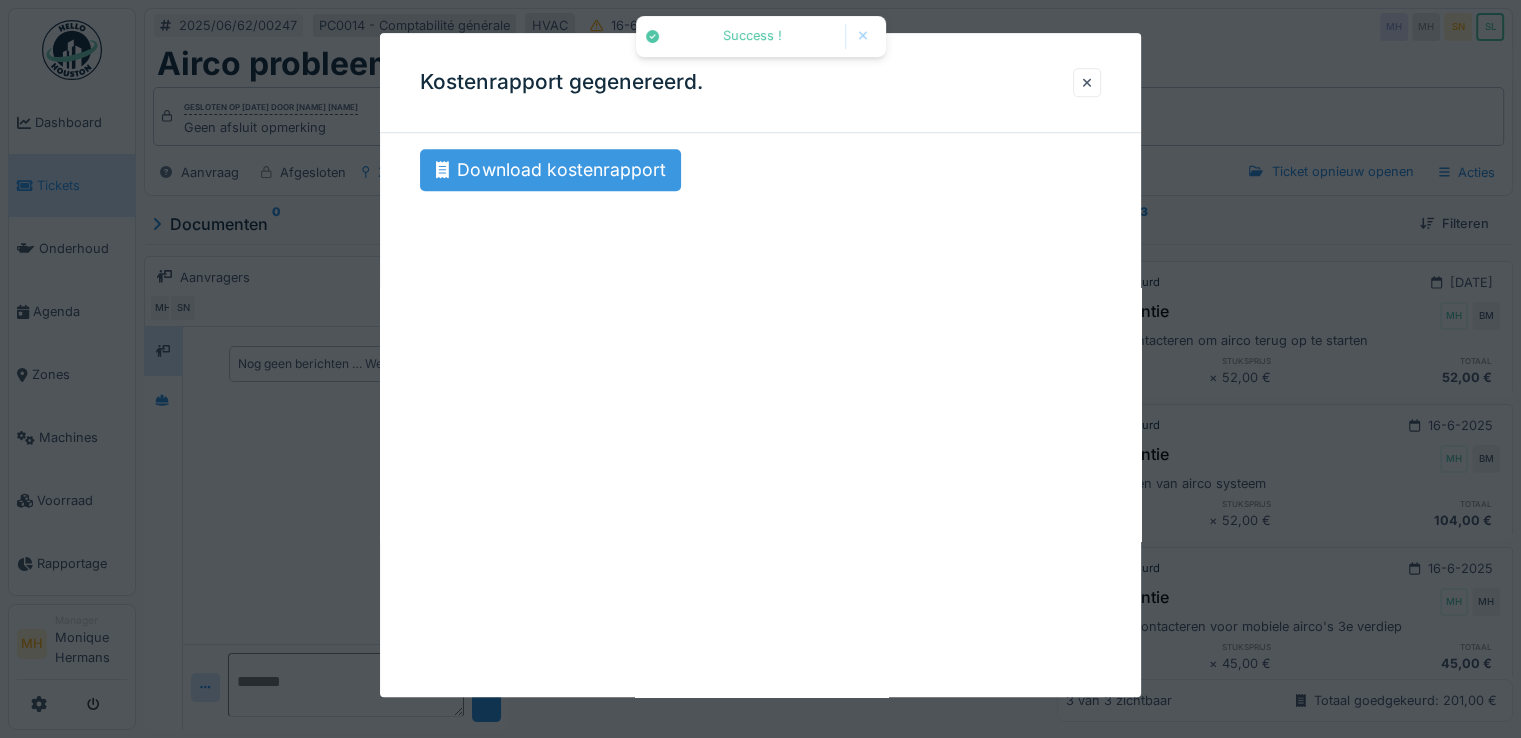 click on "Download kostenrapport" at bounding box center [550, 170] 